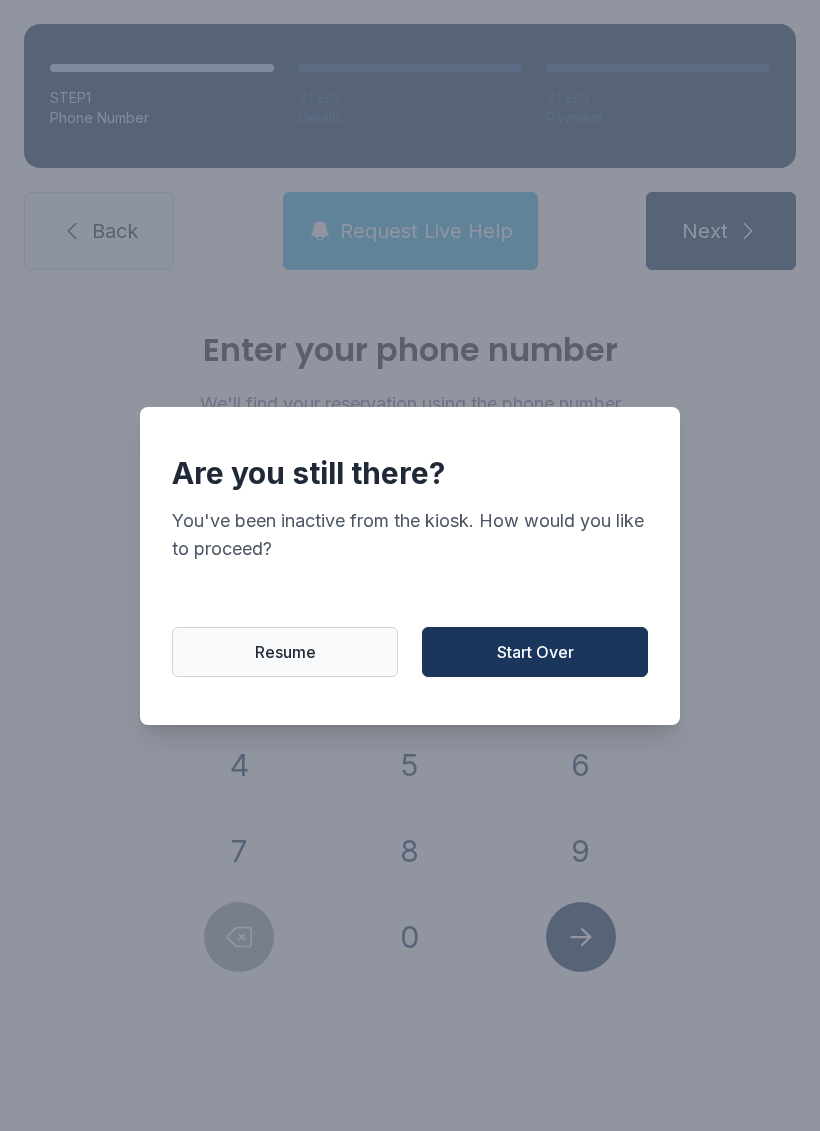 scroll, scrollTop: 0, scrollLeft: 0, axis: both 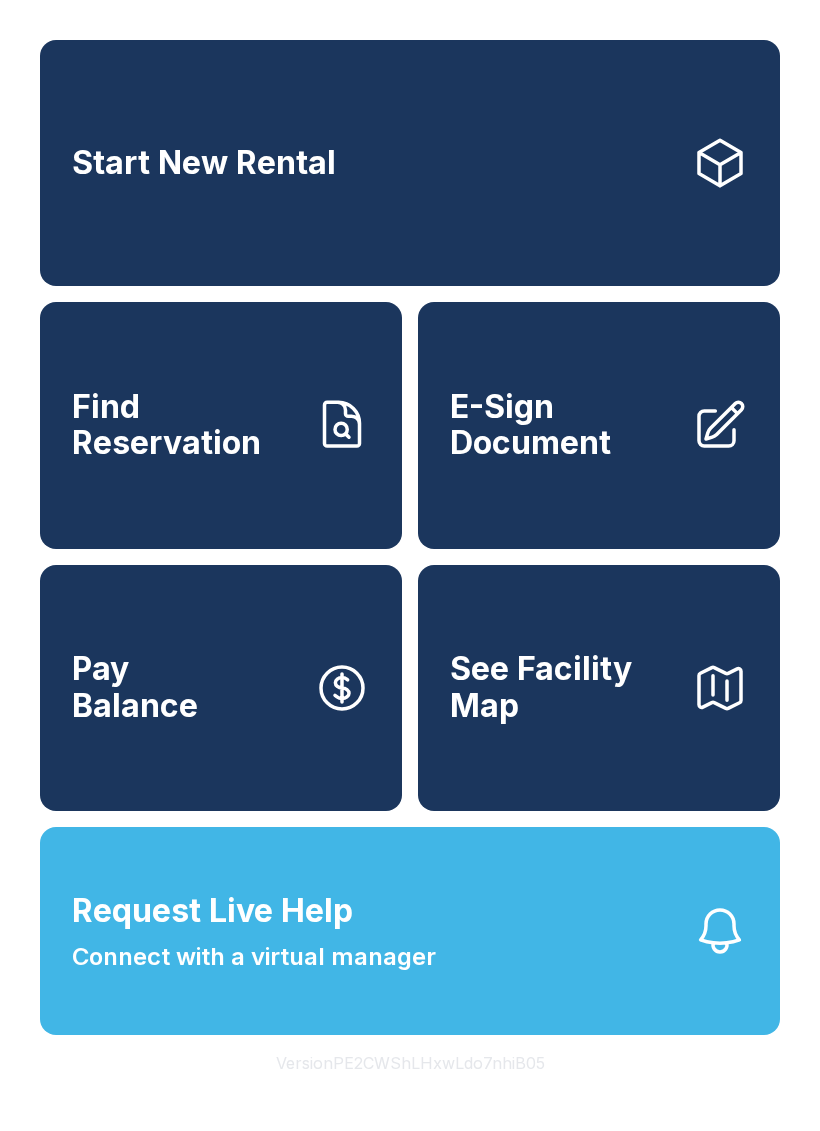 click on "Start New Rental" at bounding box center [410, 163] 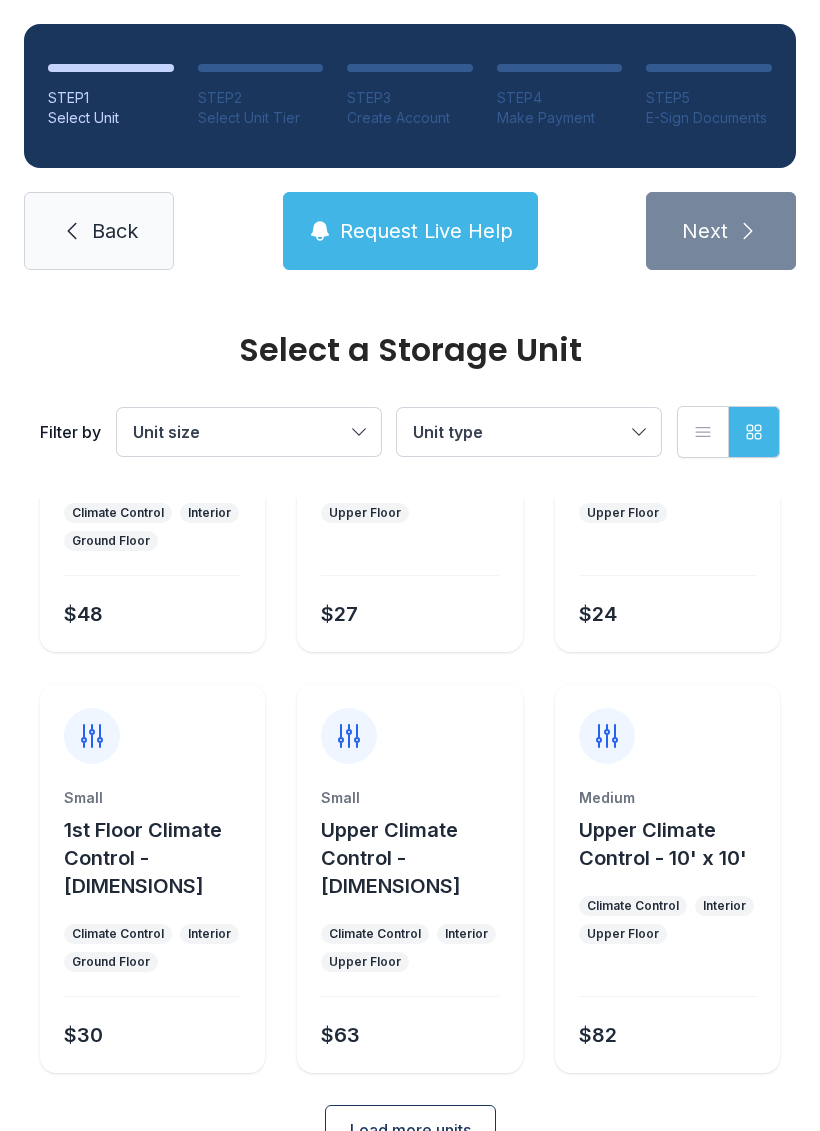 scroll, scrollTop: 238, scrollLeft: 0, axis: vertical 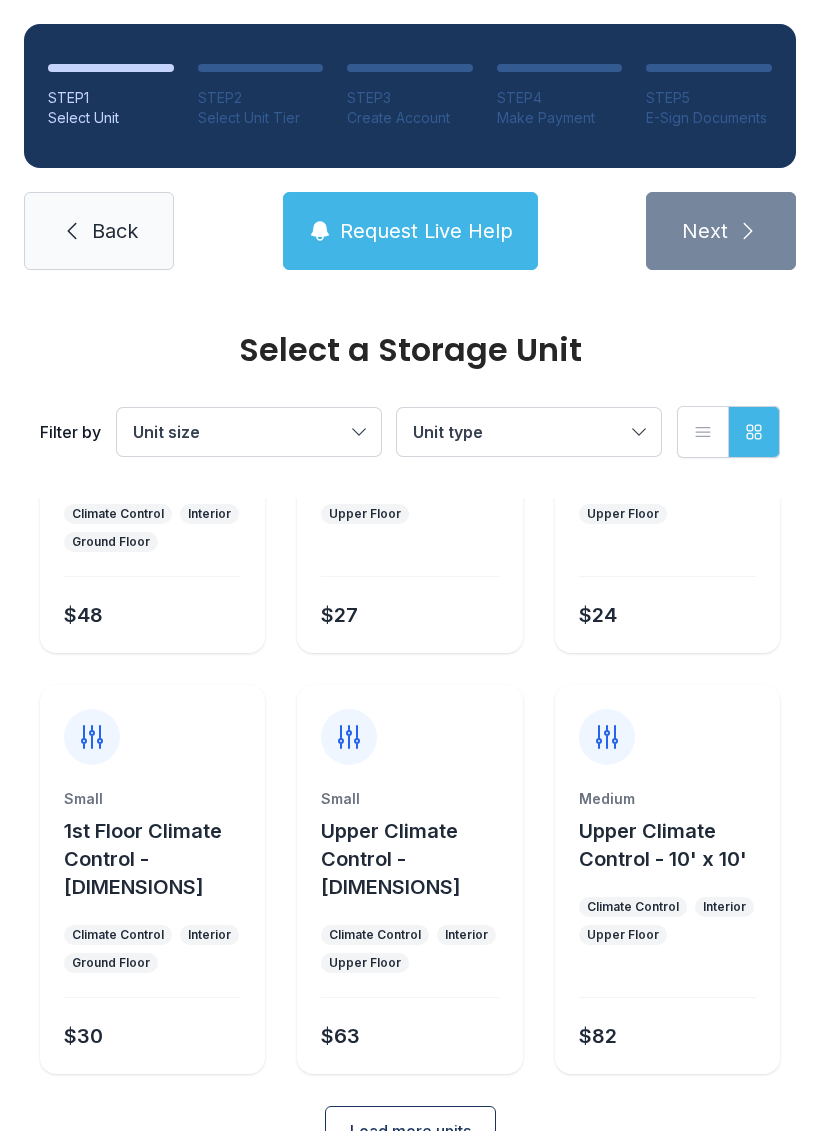 click on "Request Live Help" at bounding box center [426, 231] 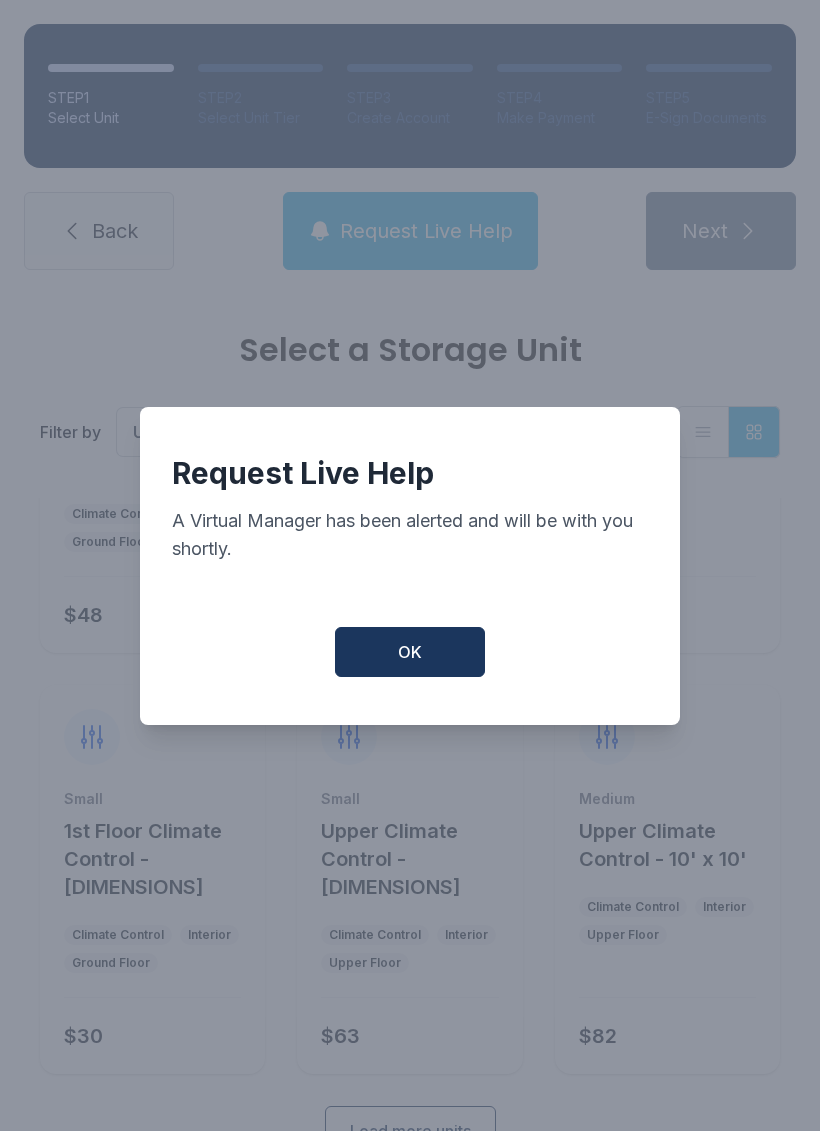 click on "OK" at bounding box center [410, 652] 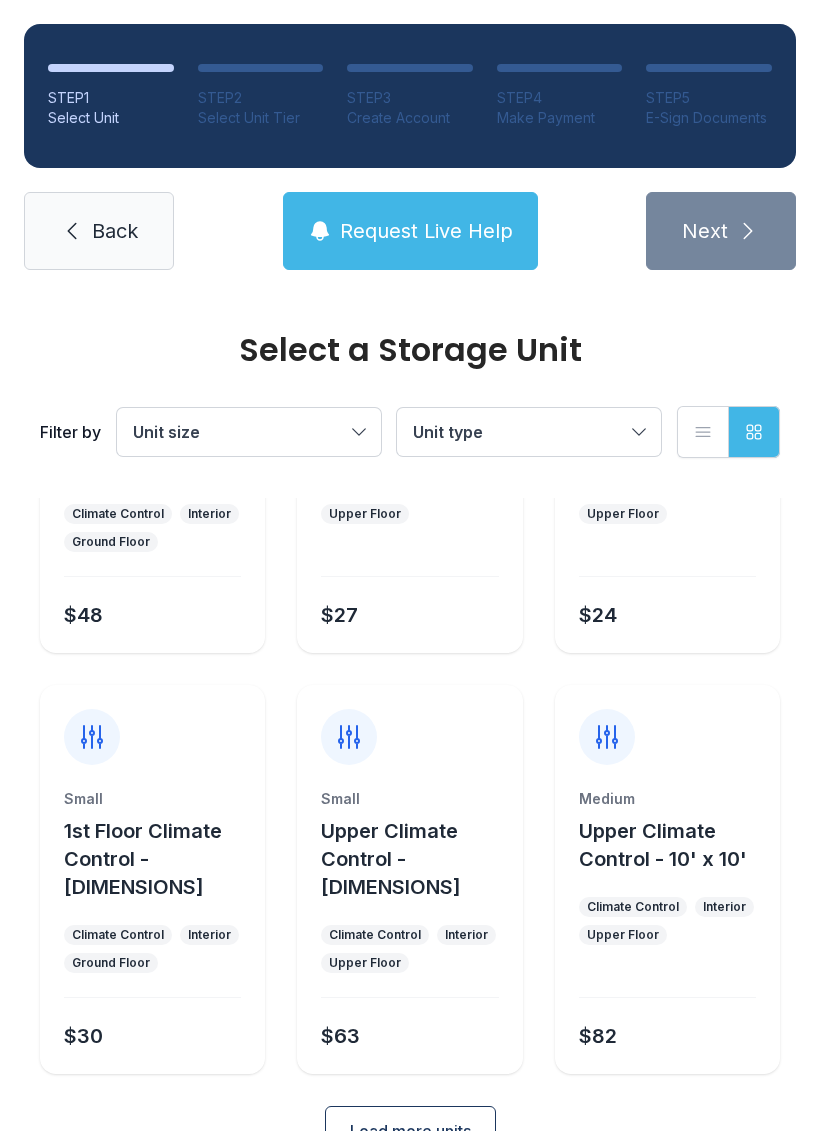 click on "Load more units" at bounding box center (410, 1131) 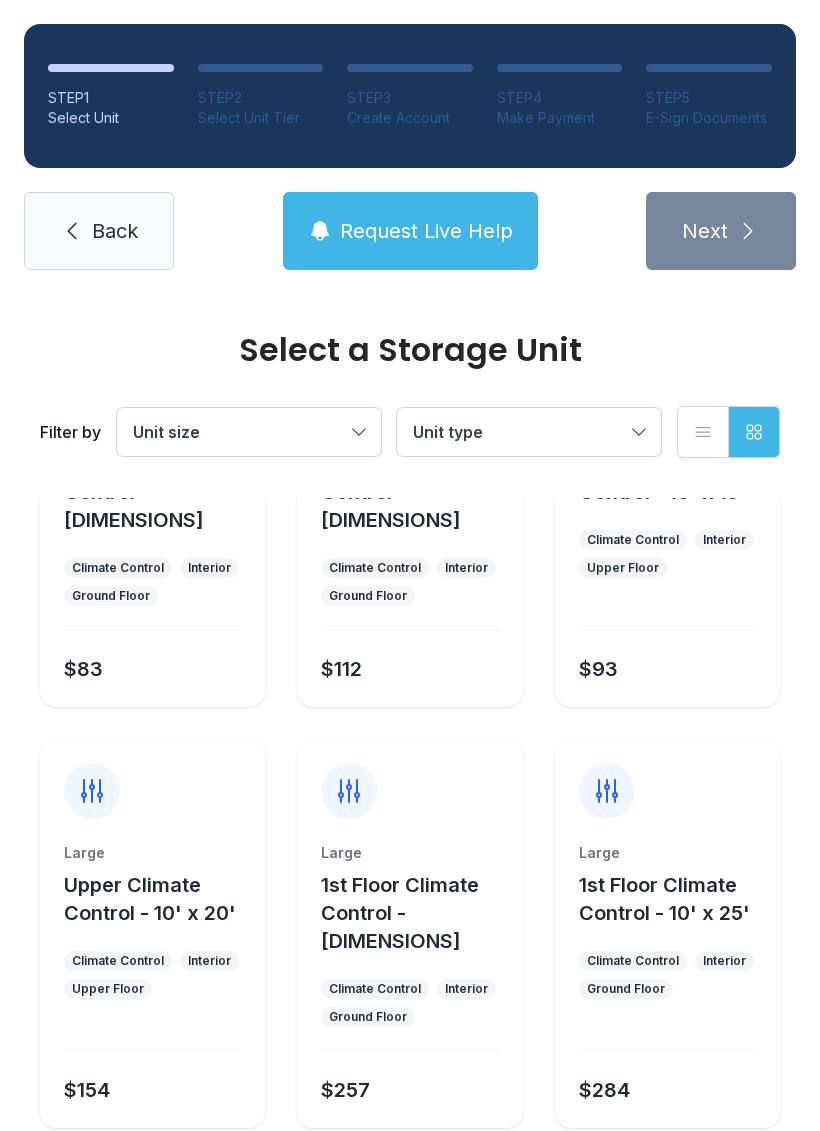 scroll, scrollTop: 1024, scrollLeft: 0, axis: vertical 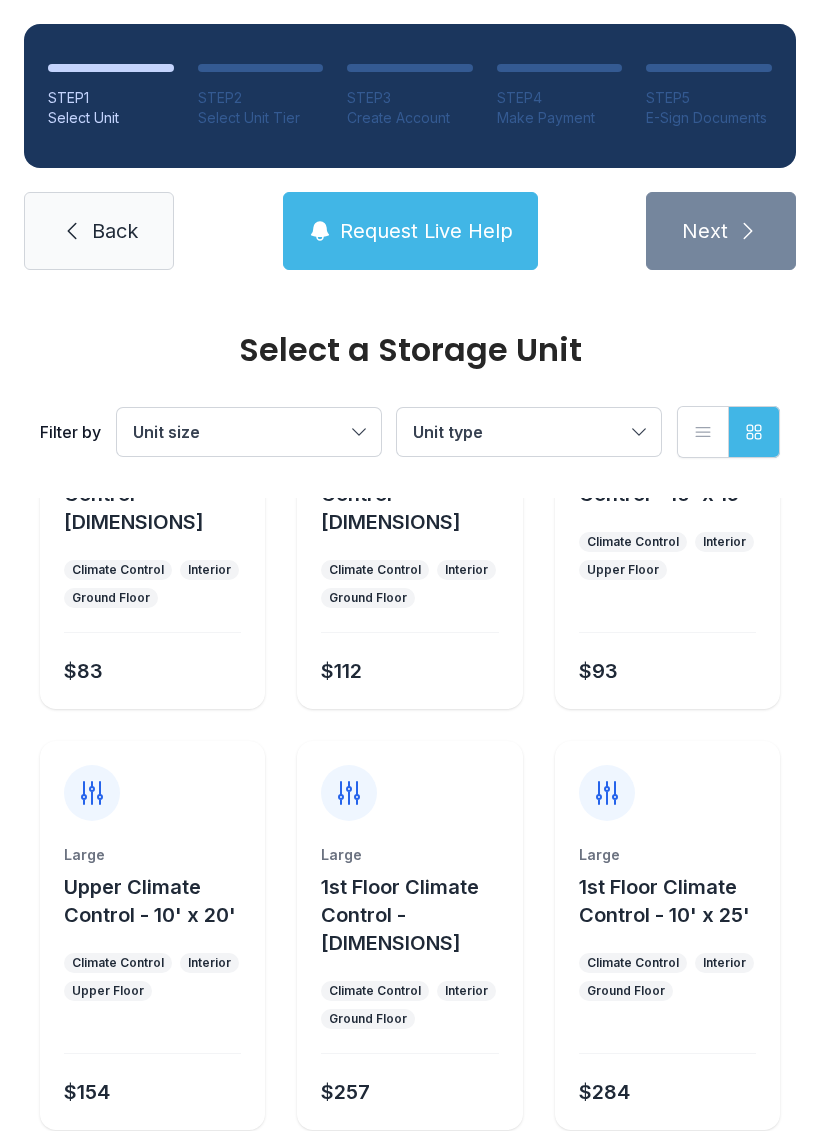 click on "Load more units" at bounding box center [410, 1187] 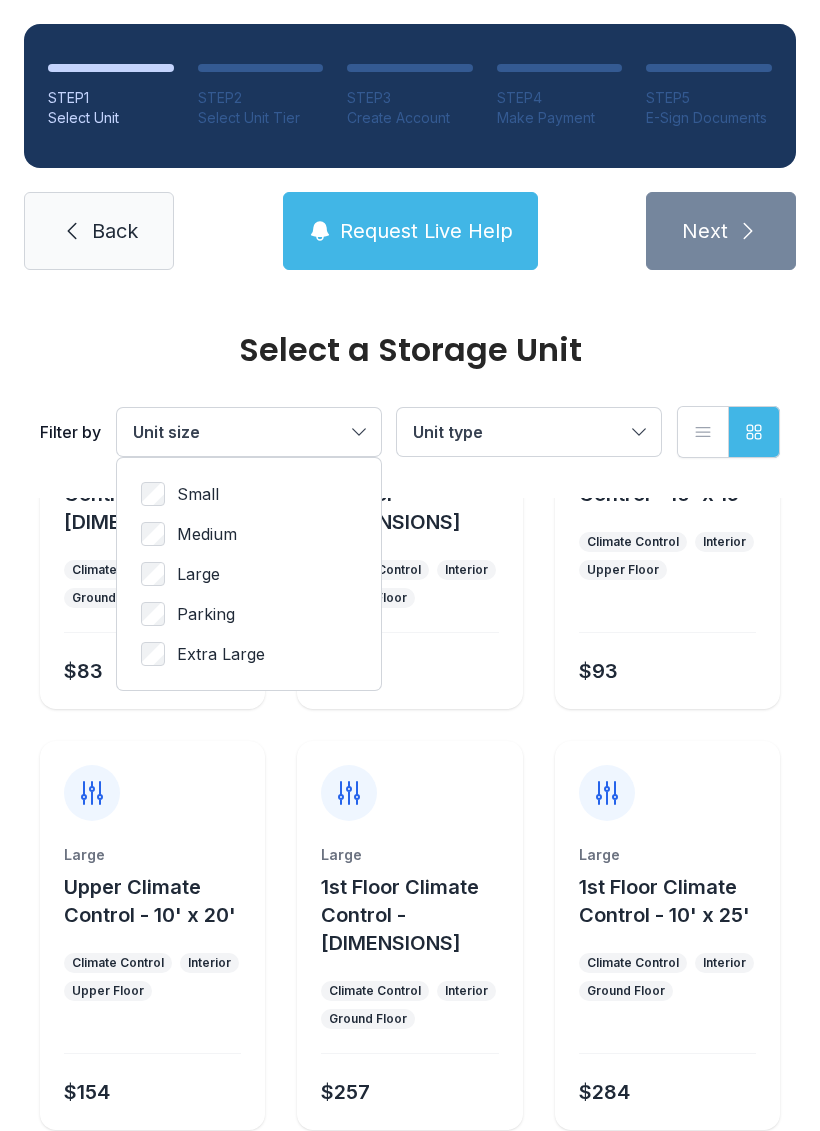 click on "Unit type" at bounding box center [529, 432] 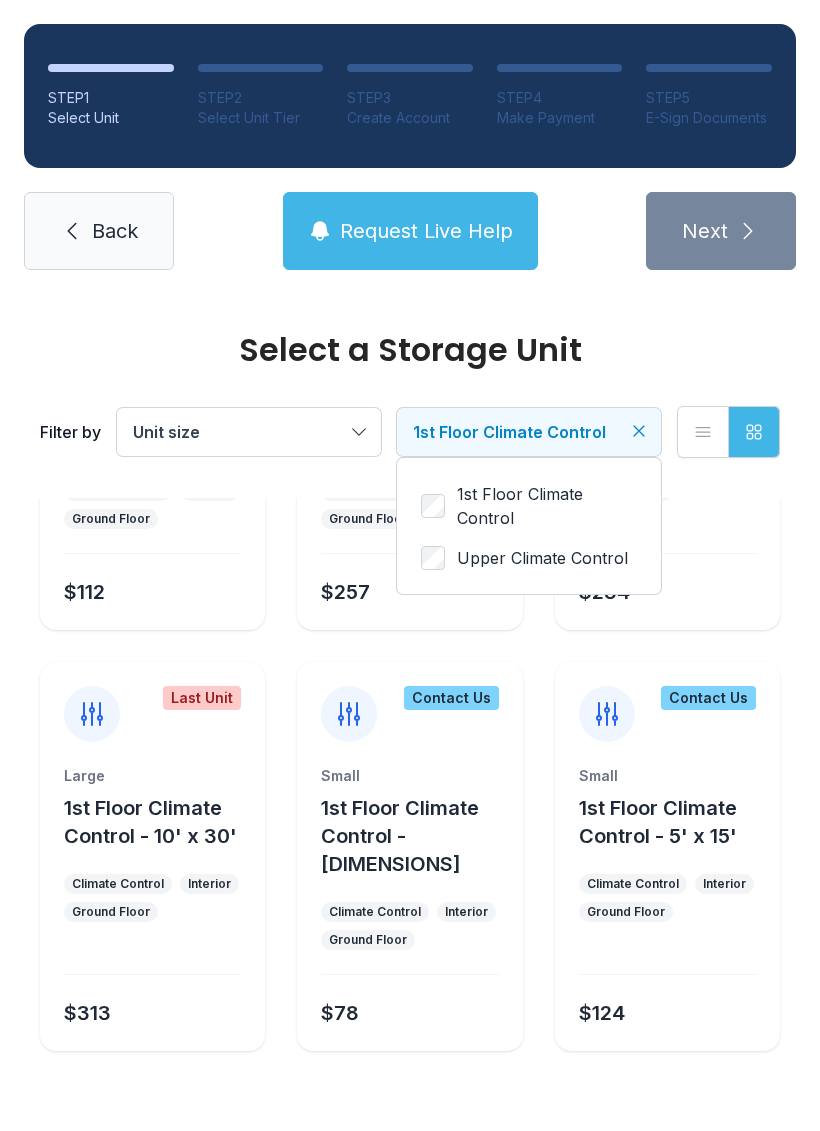 scroll, scrollTop: 549, scrollLeft: 0, axis: vertical 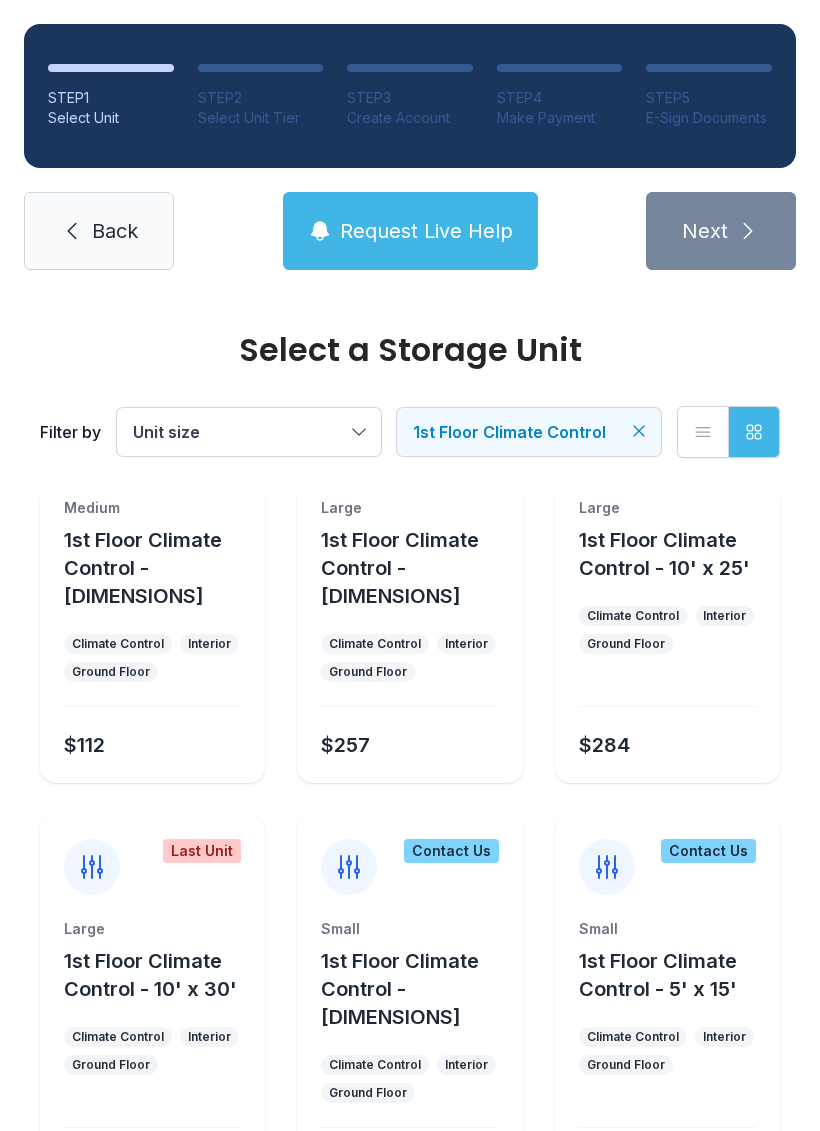 click on "Back" at bounding box center [99, 231] 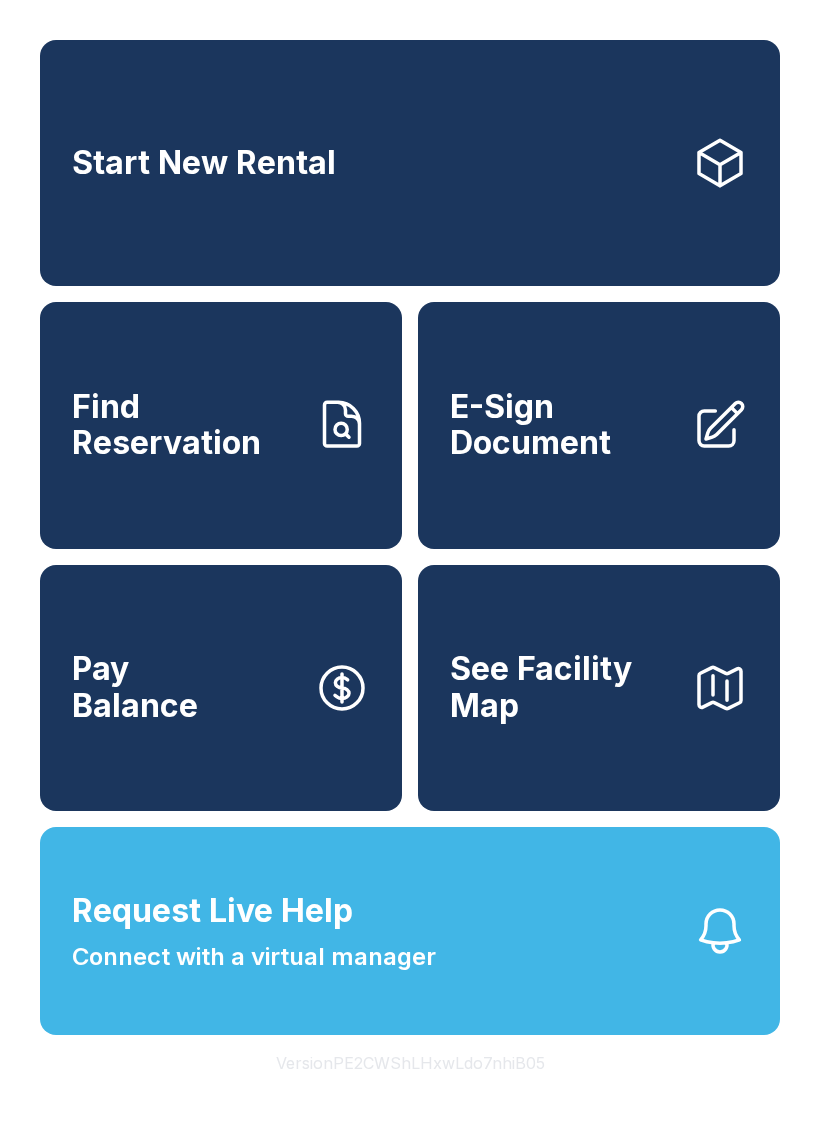 click 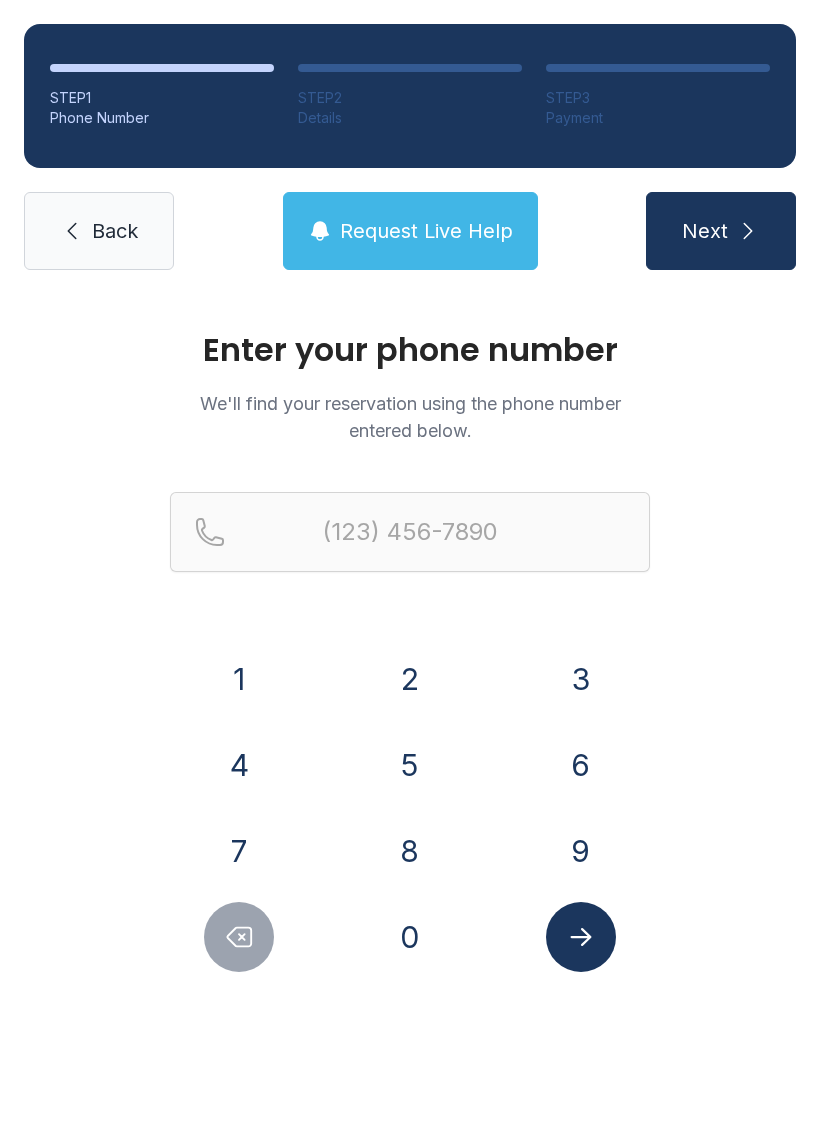 click on "4" at bounding box center [239, 765] 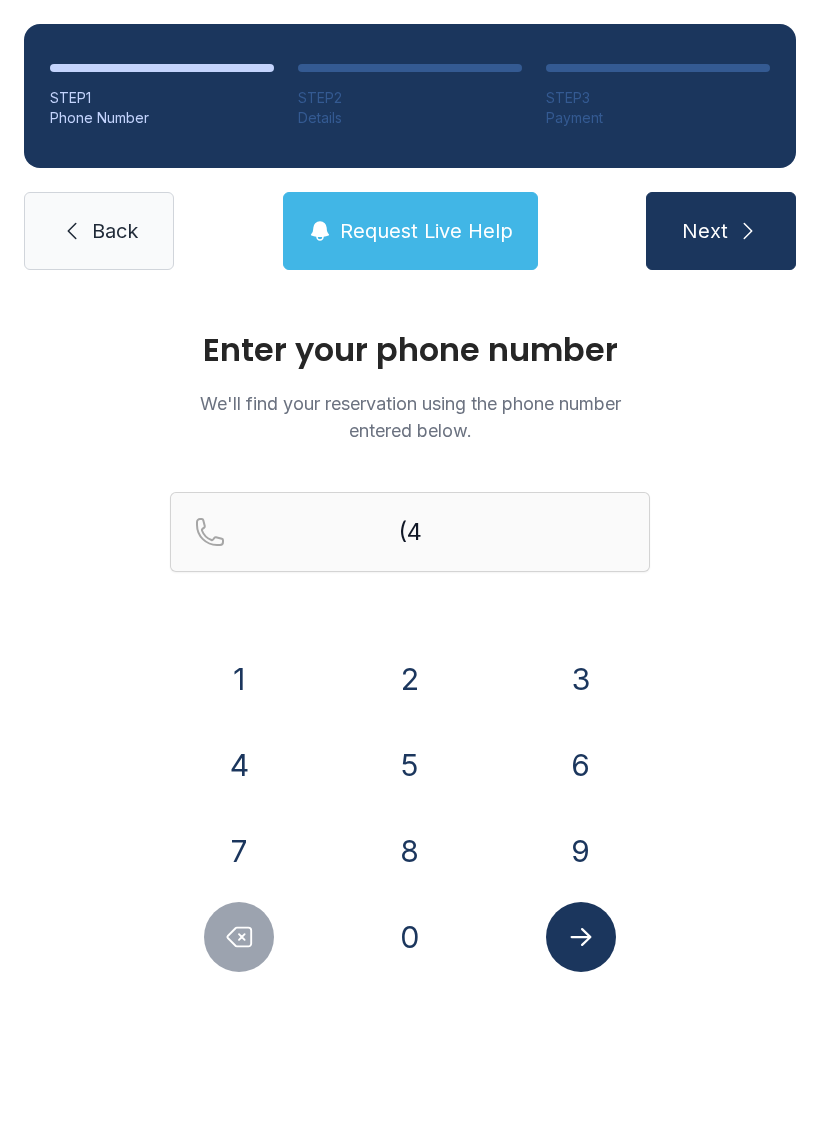 click on "0" at bounding box center (410, 937) 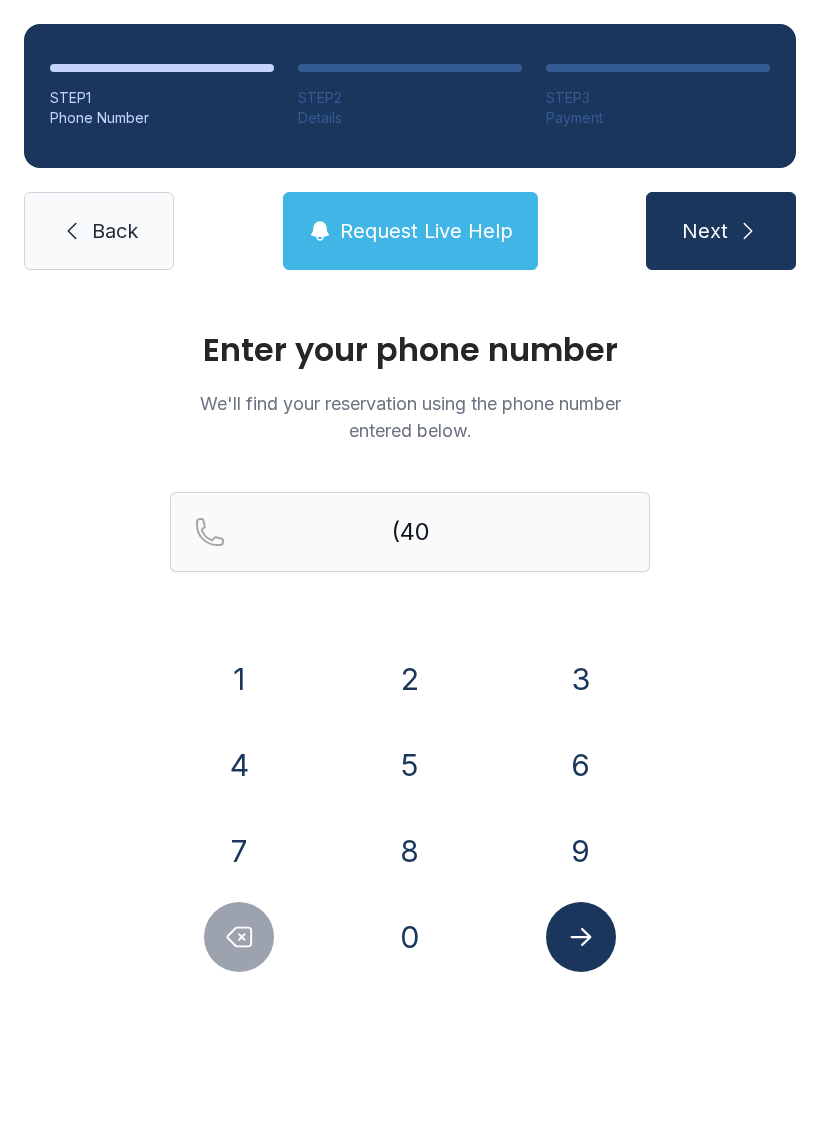 click on "4" at bounding box center (239, 765) 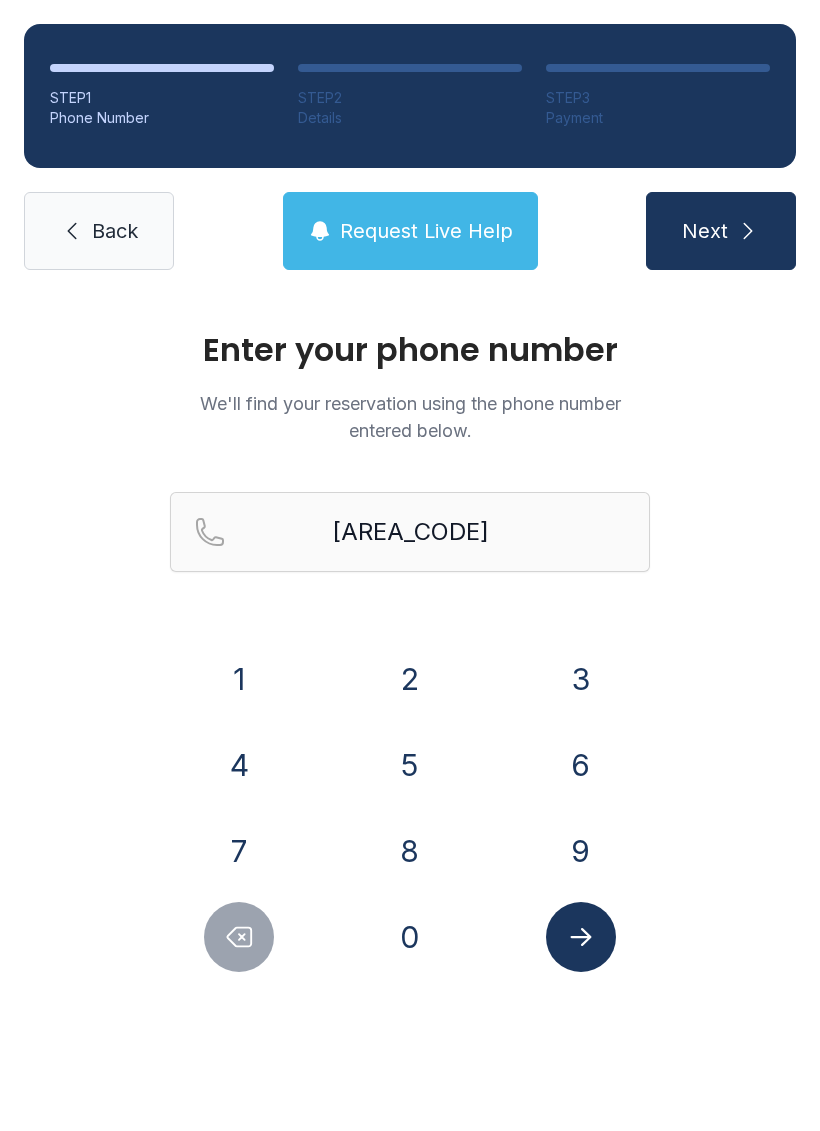 click on "4" at bounding box center [239, 765] 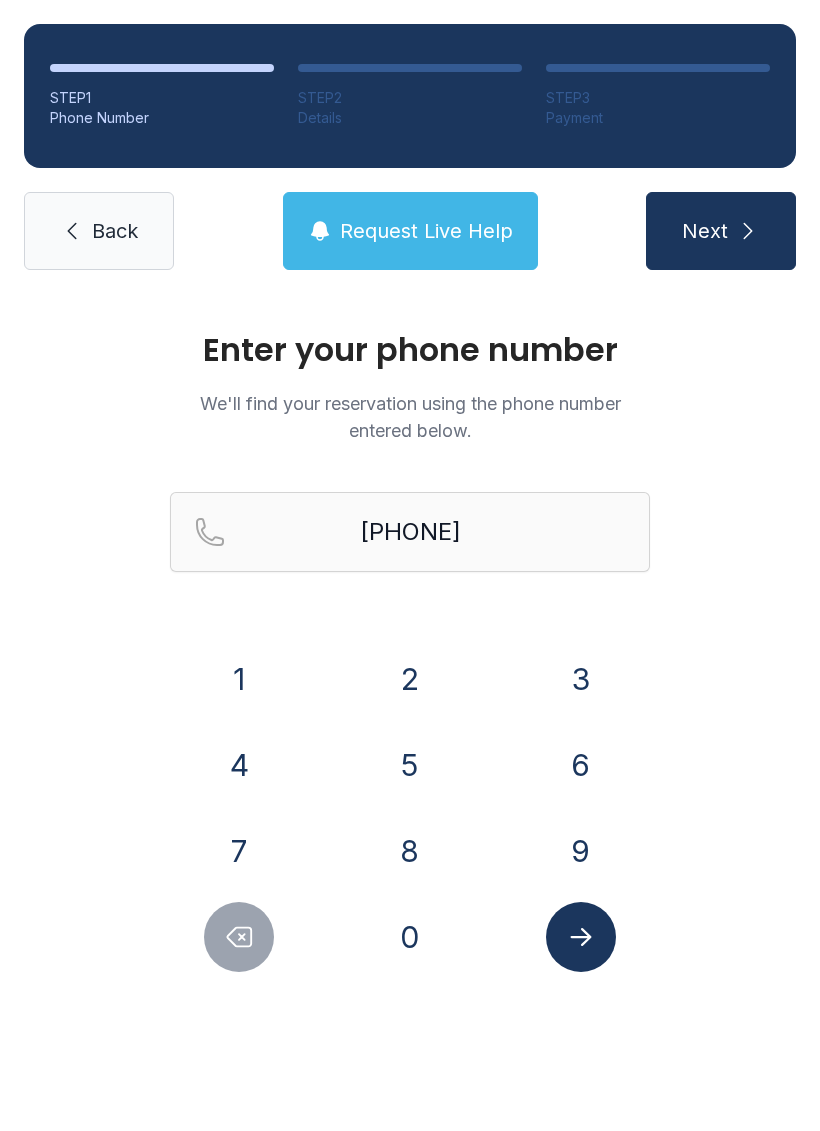click on "2" at bounding box center (410, 679) 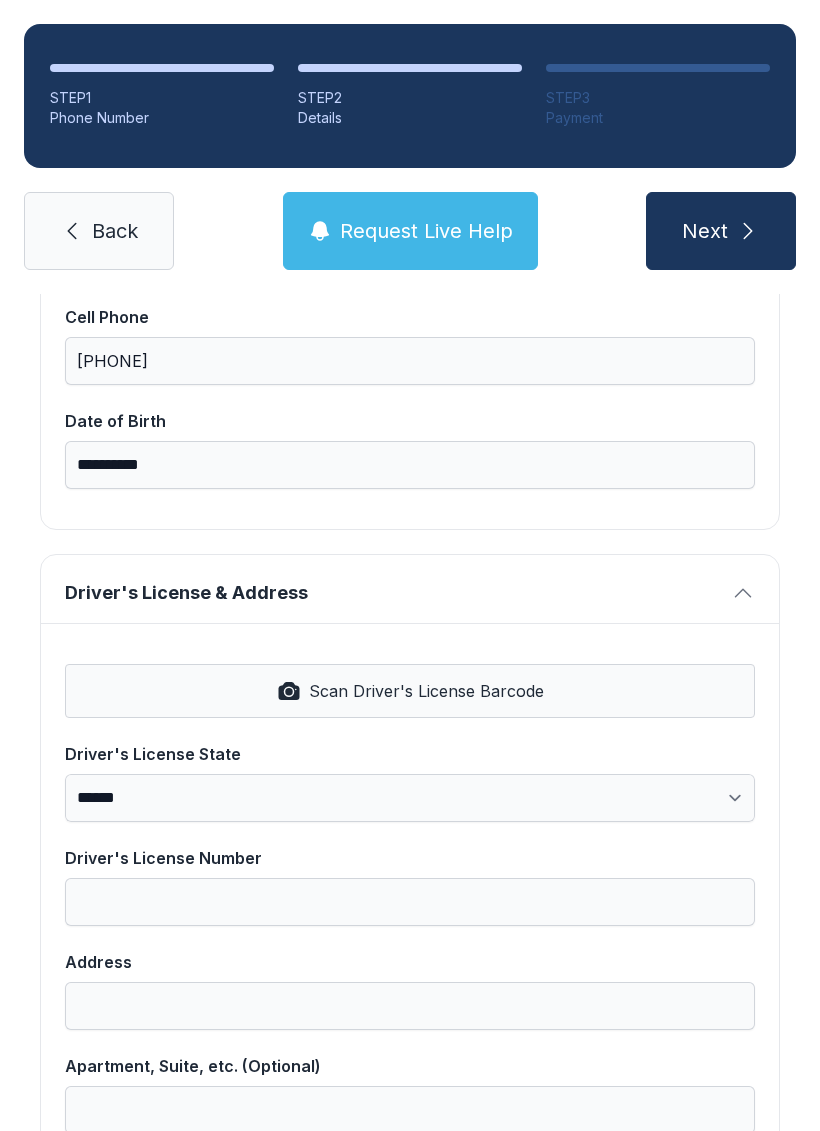scroll, scrollTop: 522, scrollLeft: 0, axis: vertical 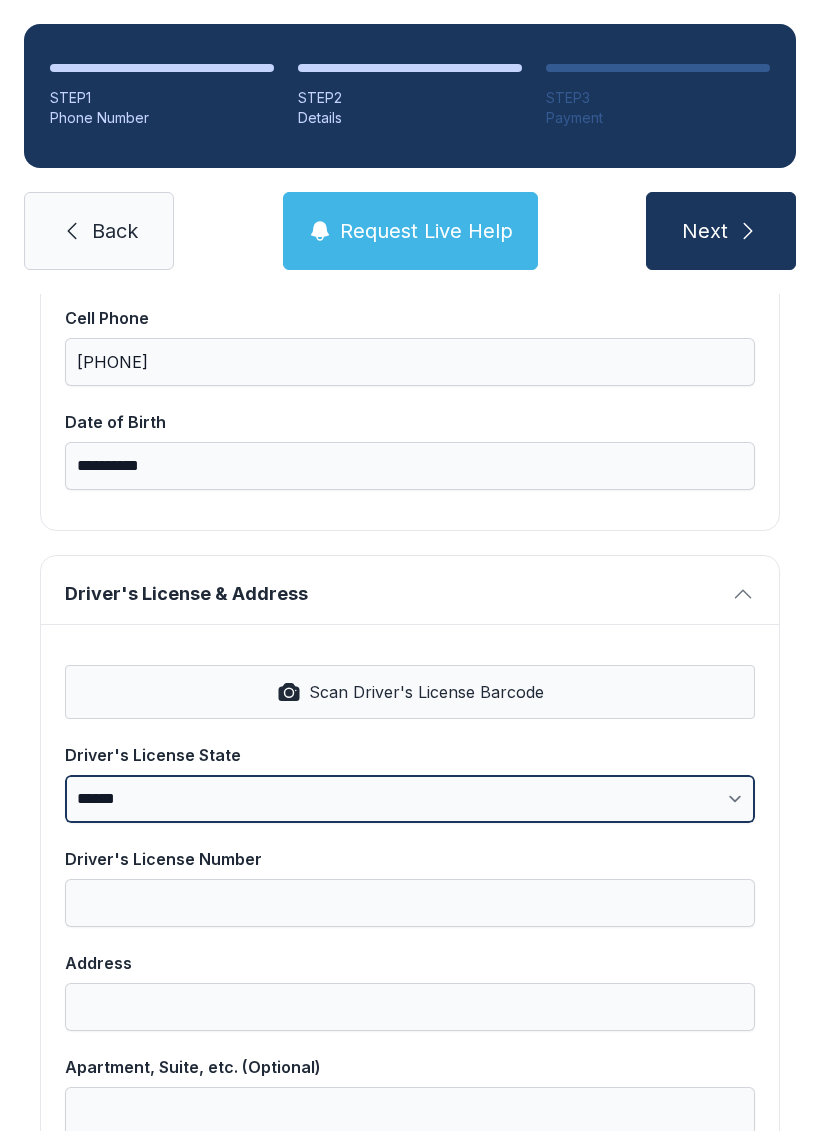 click on "**********" at bounding box center [410, 799] 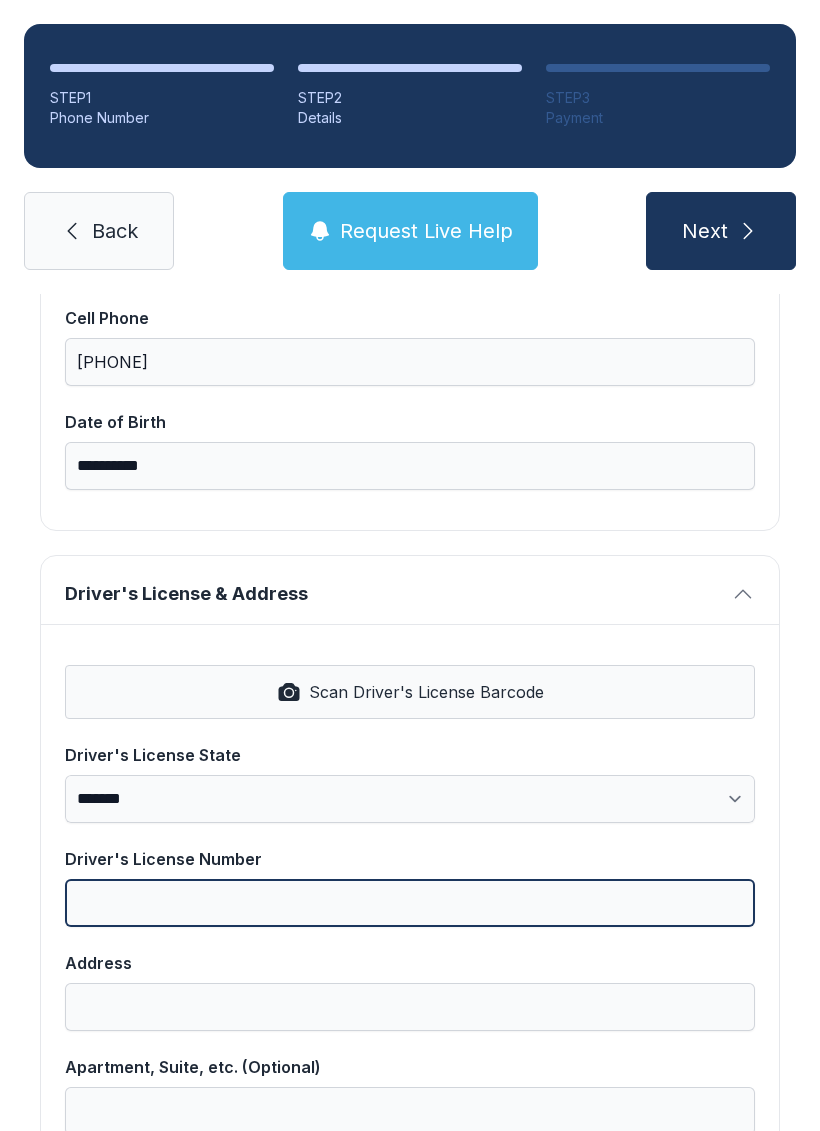 click on "Driver's License Number" at bounding box center [410, 903] 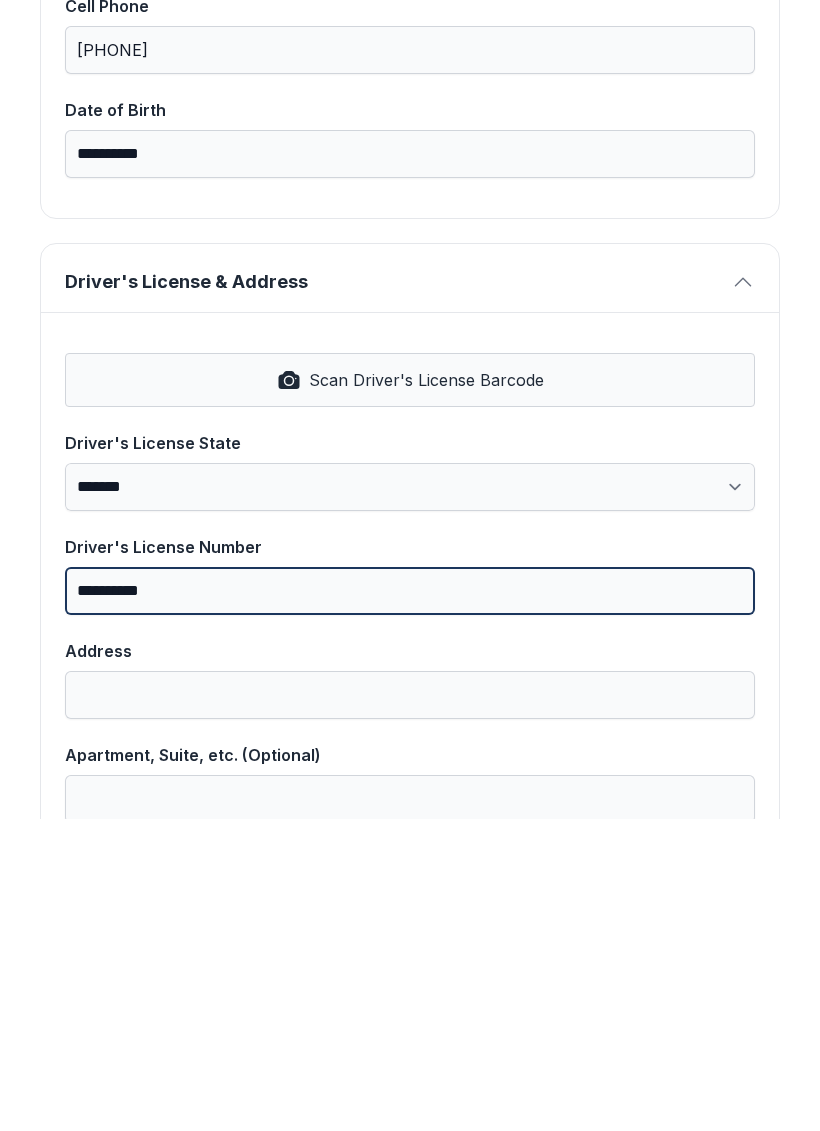 type on "**********" 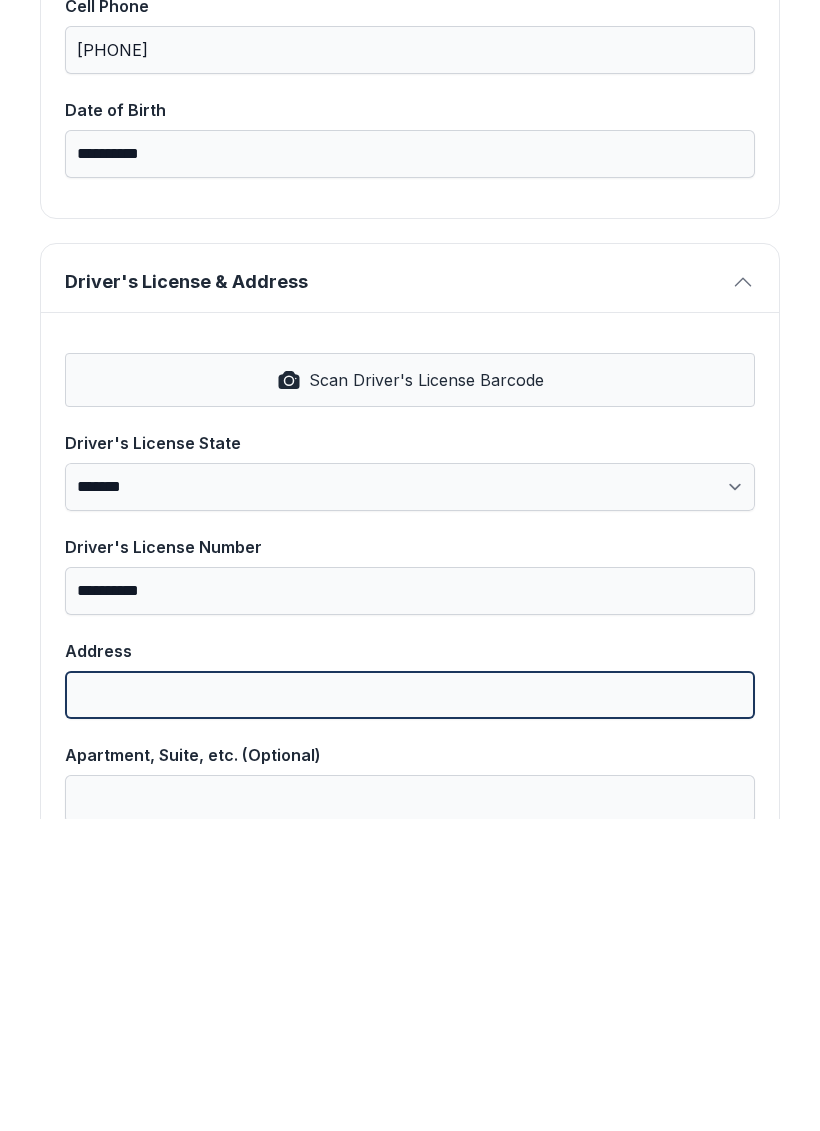 click on "Address" at bounding box center (410, 1007) 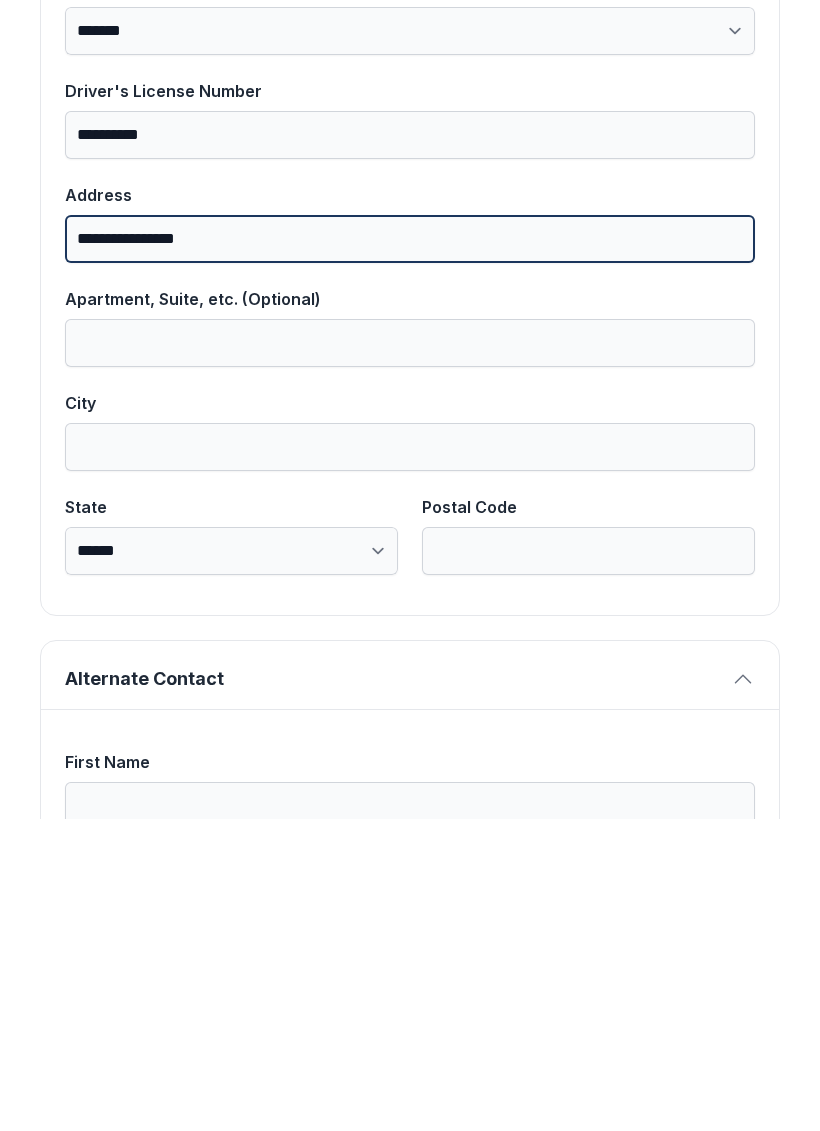 scroll, scrollTop: 1006, scrollLeft: 0, axis: vertical 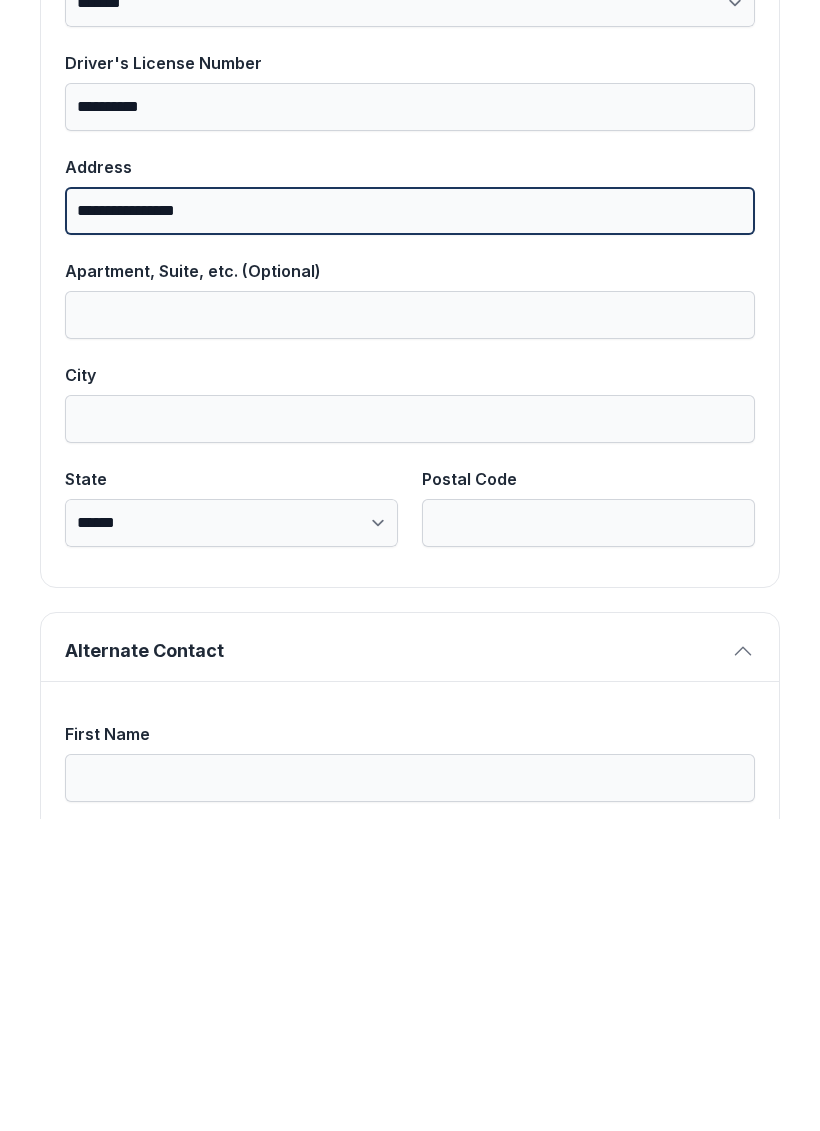 type on "**********" 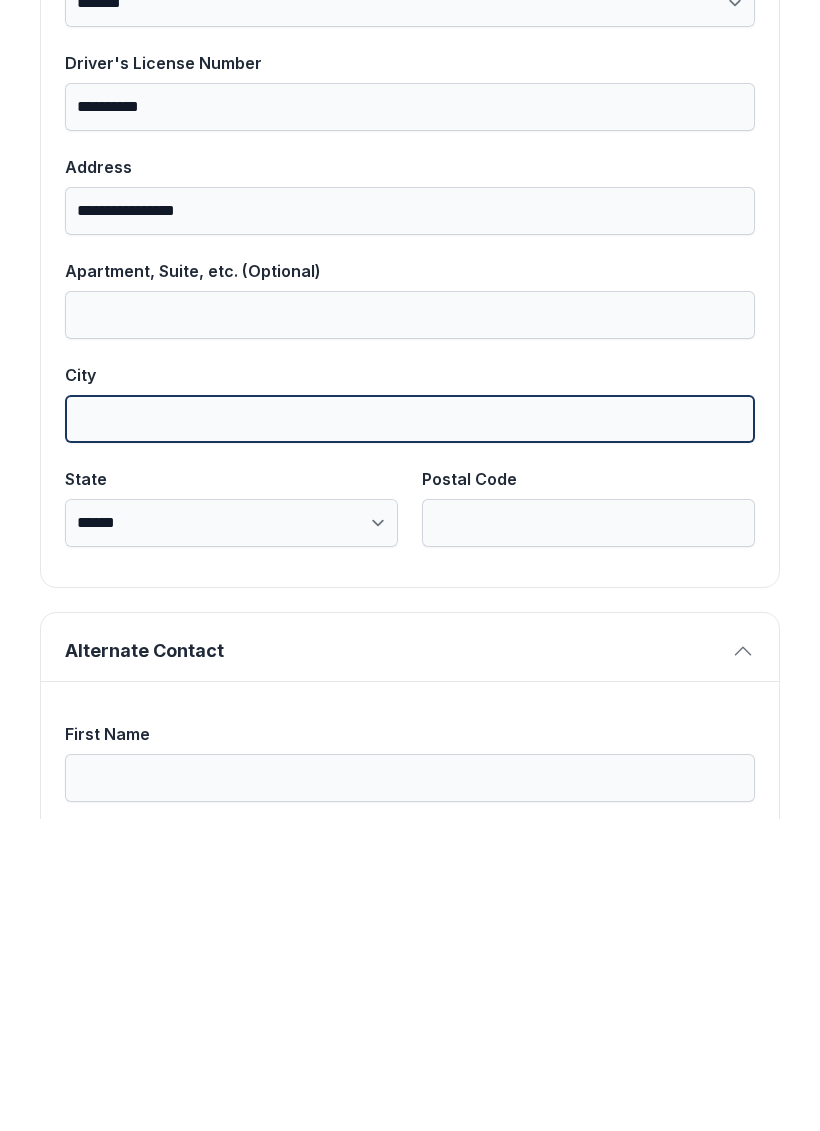 click on "City" at bounding box center (410, 731) 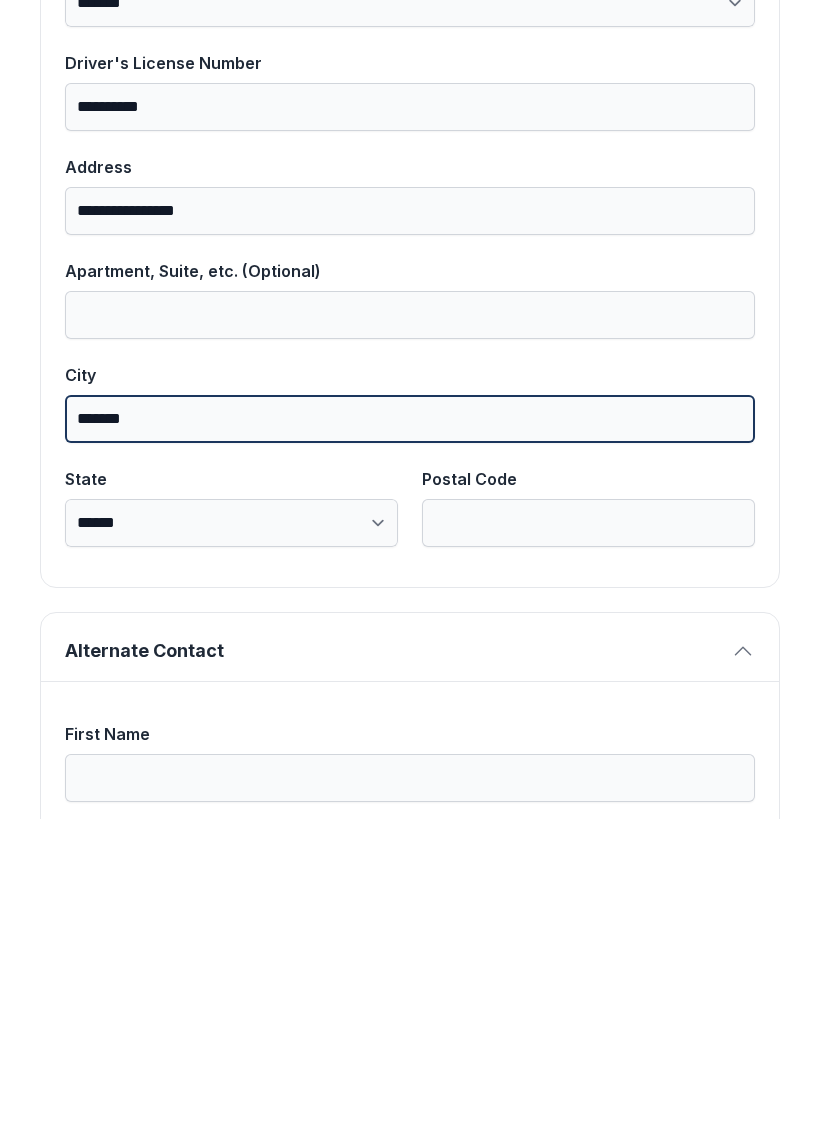 type on "*******" 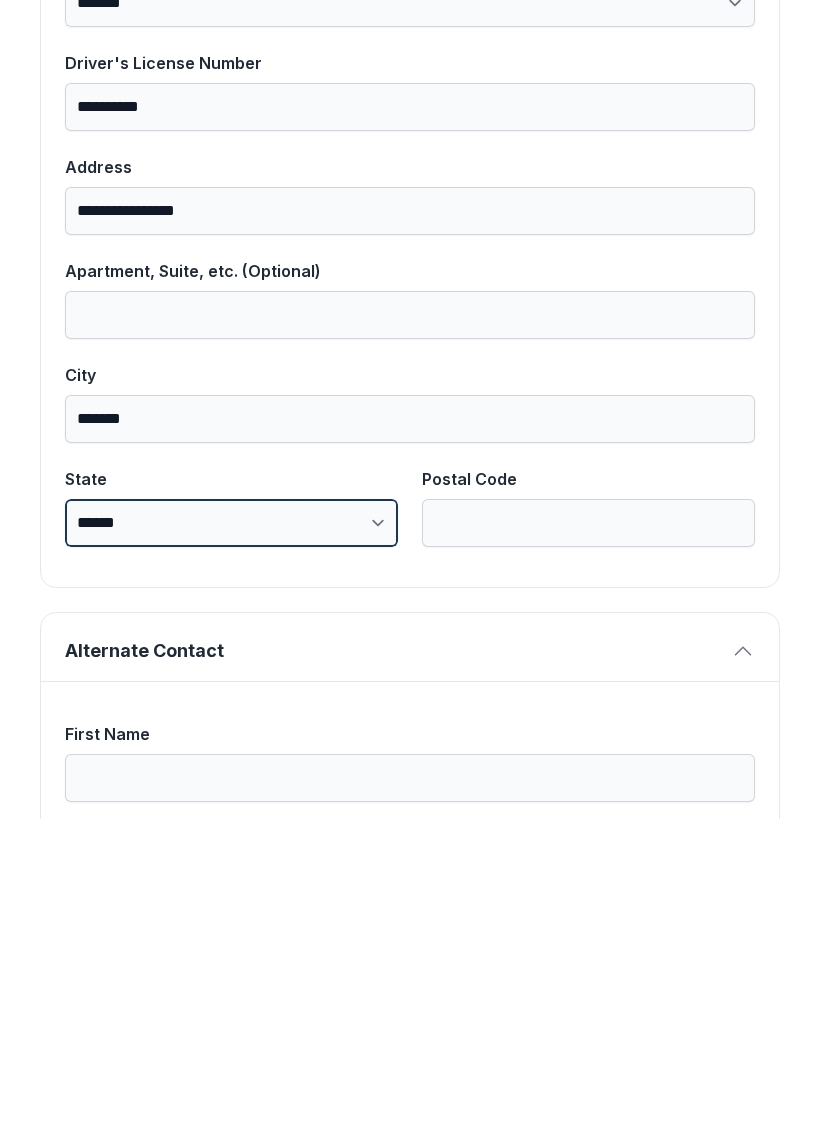 click on "**********" at bounding box center [231, 835] 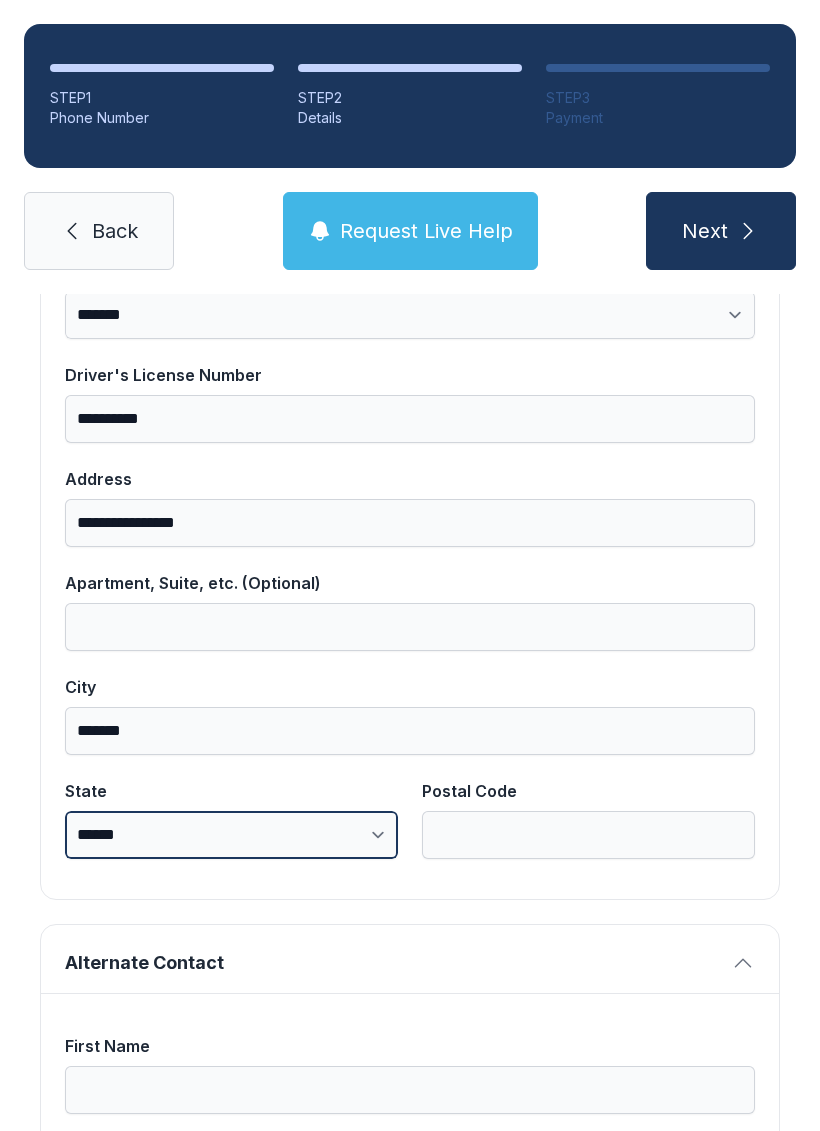 select on "**" 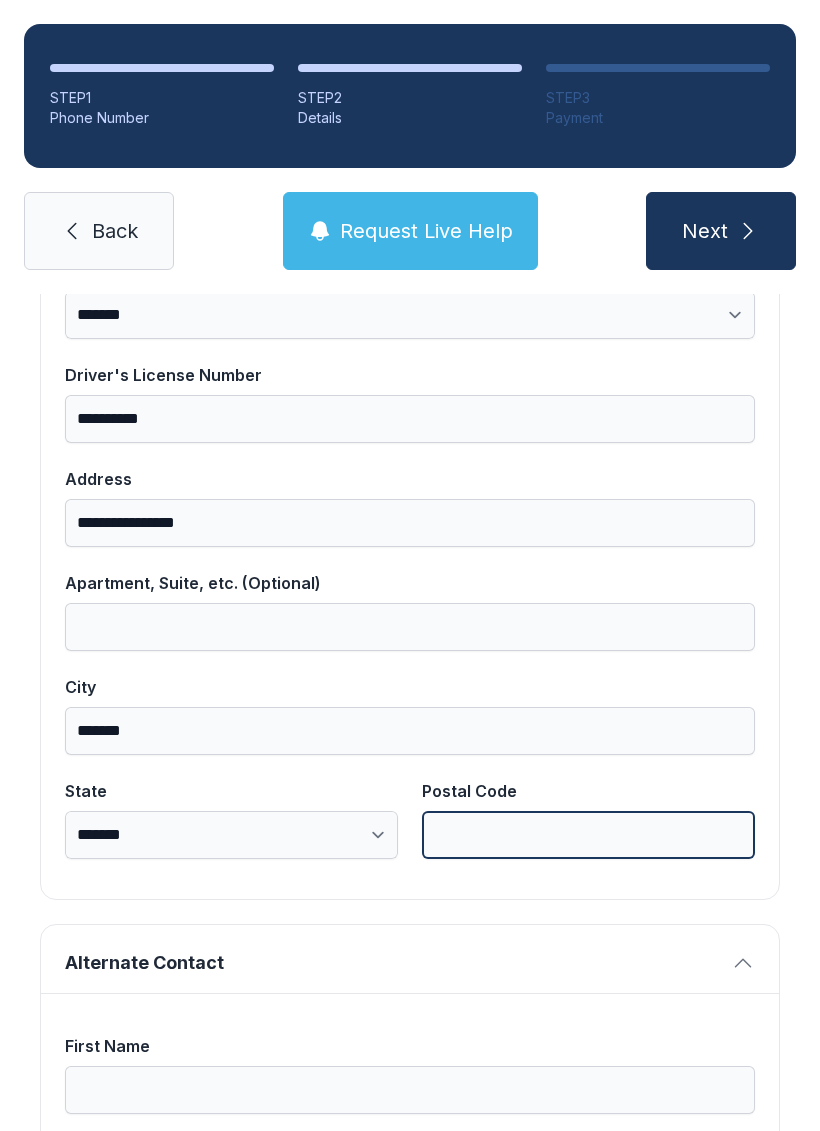 click on "Postal Code" at bounding box center [588, 835] 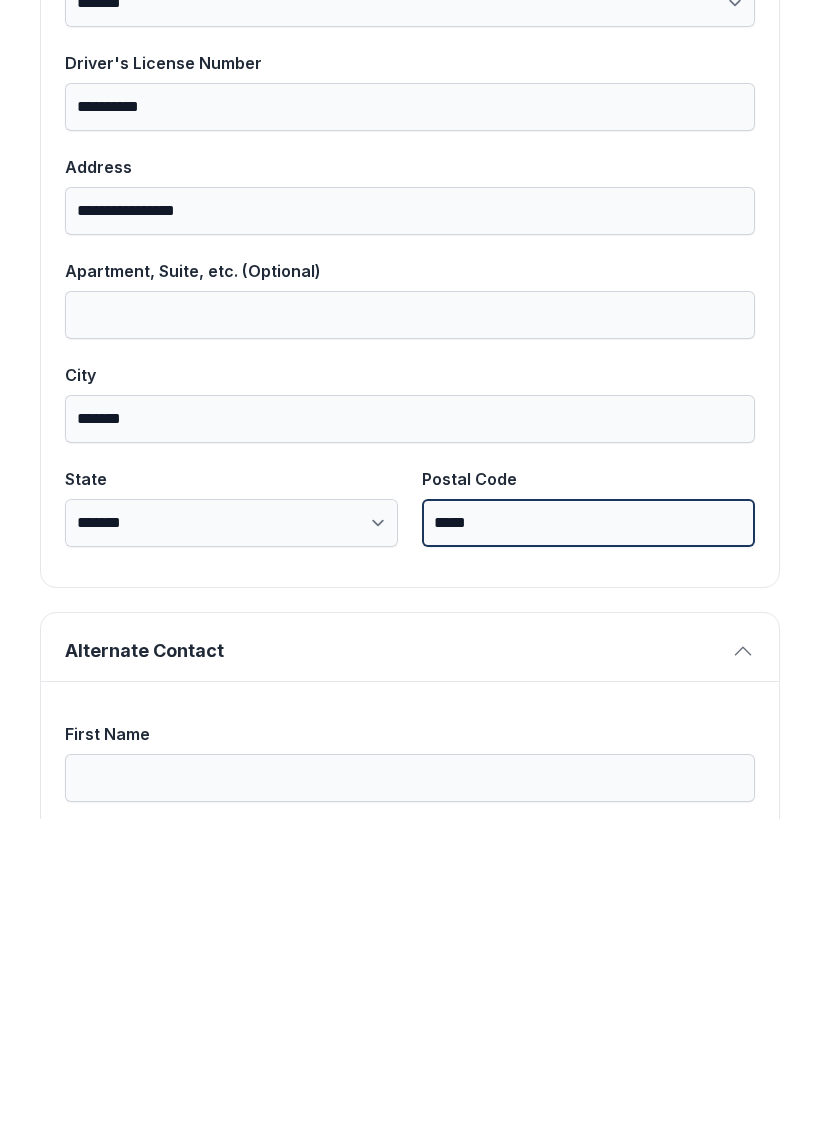 type on "*****" 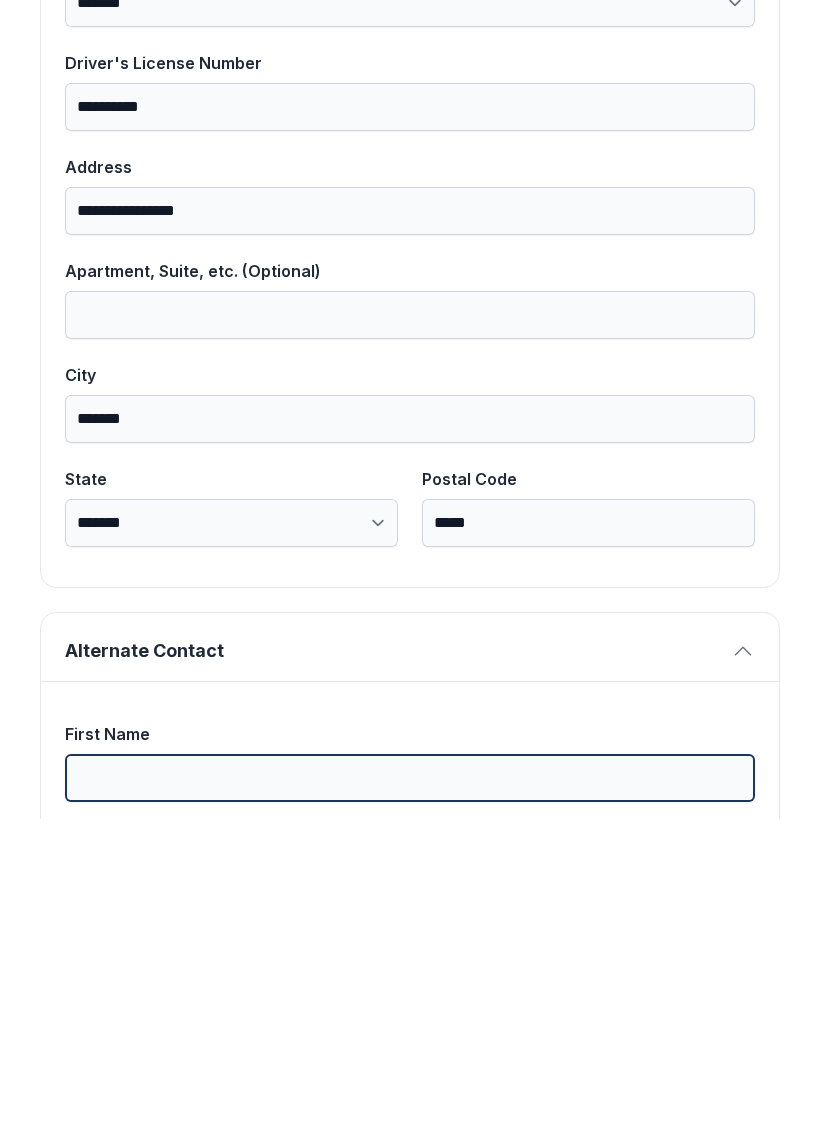 click on "First Name" at bounding box center [410, 1090] 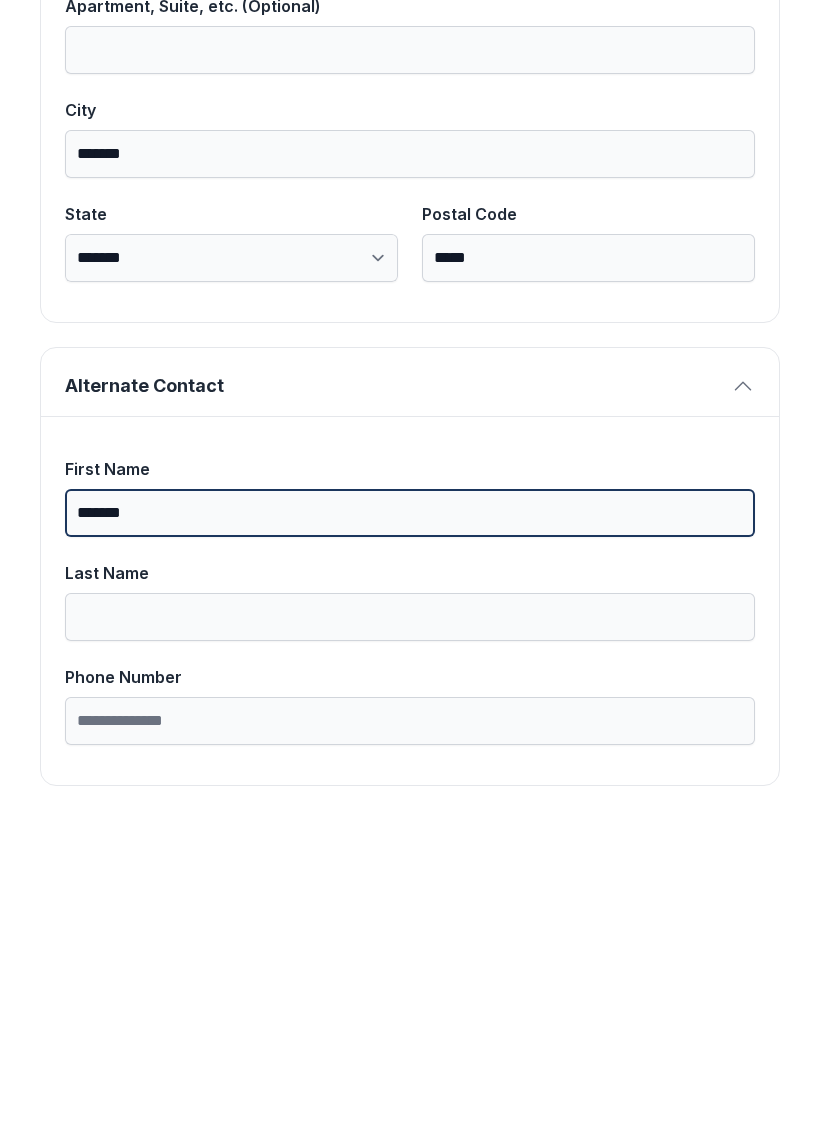 scroll, scrollTop: 1269, scrollLeft: 0, axis: vertical 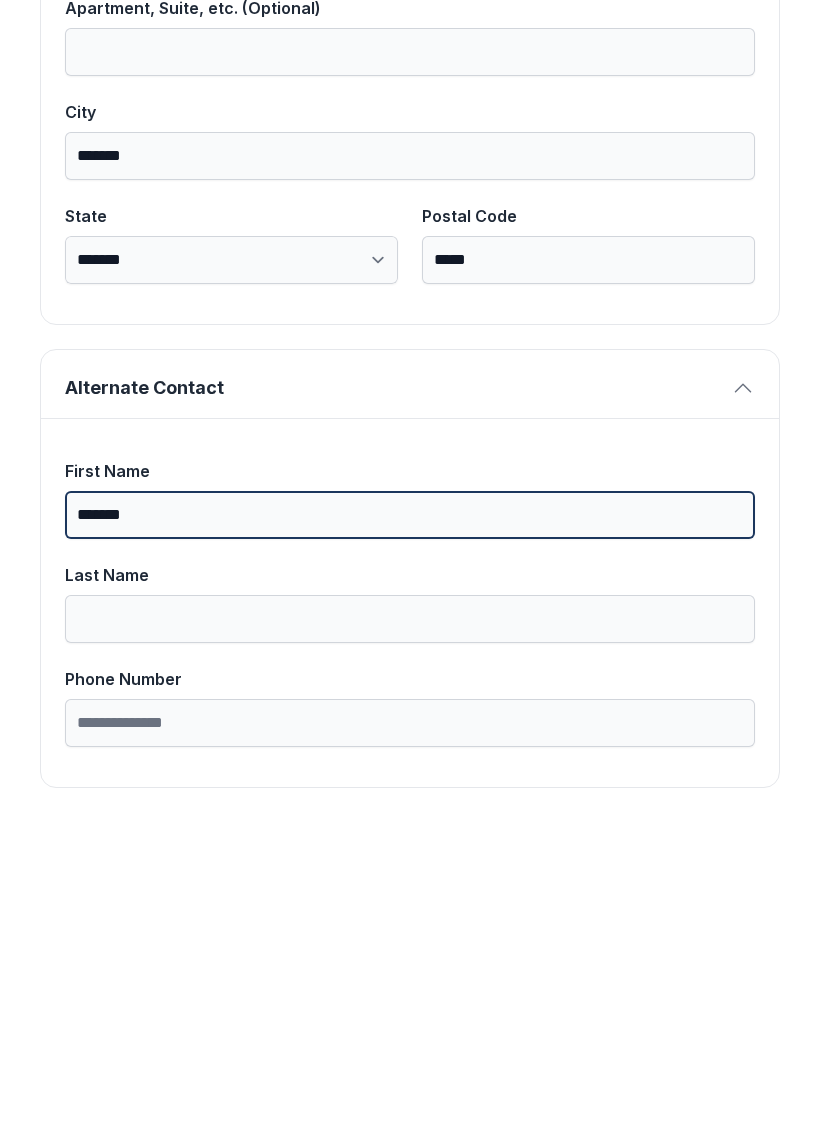 type on "******" 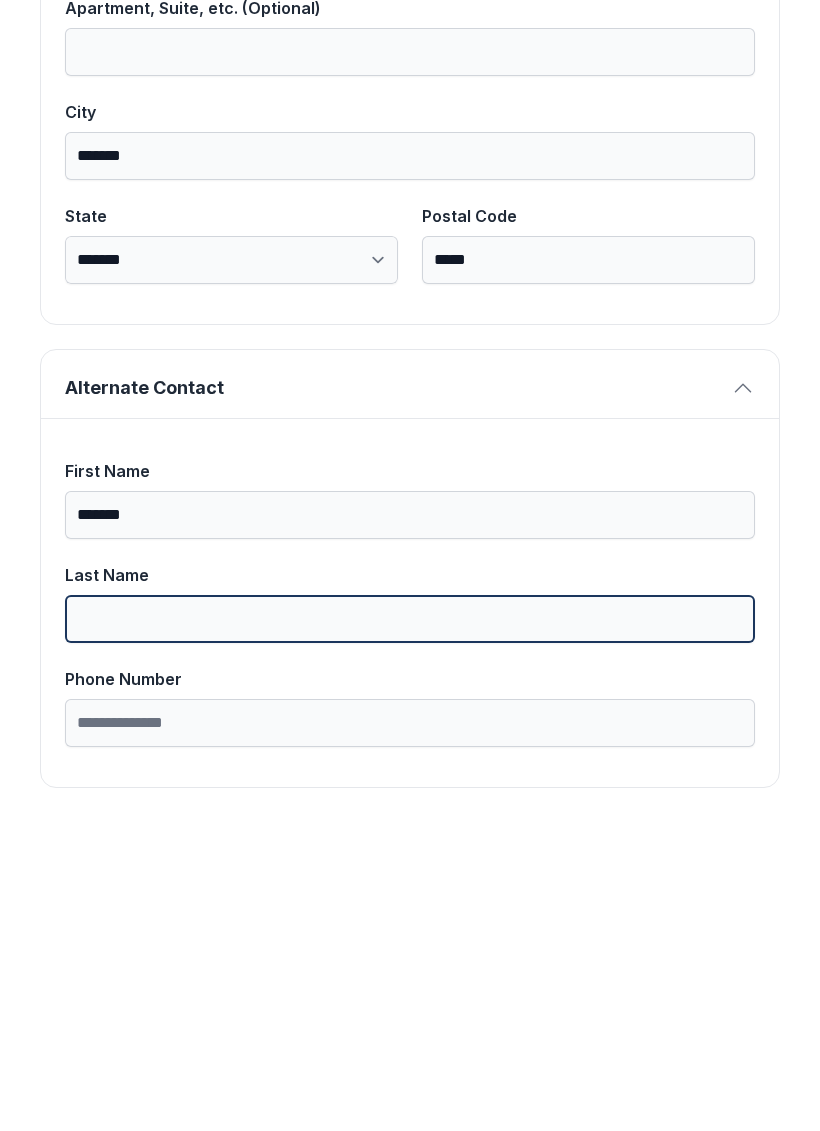 click on "Last Name" at bounding box center [410, 931] 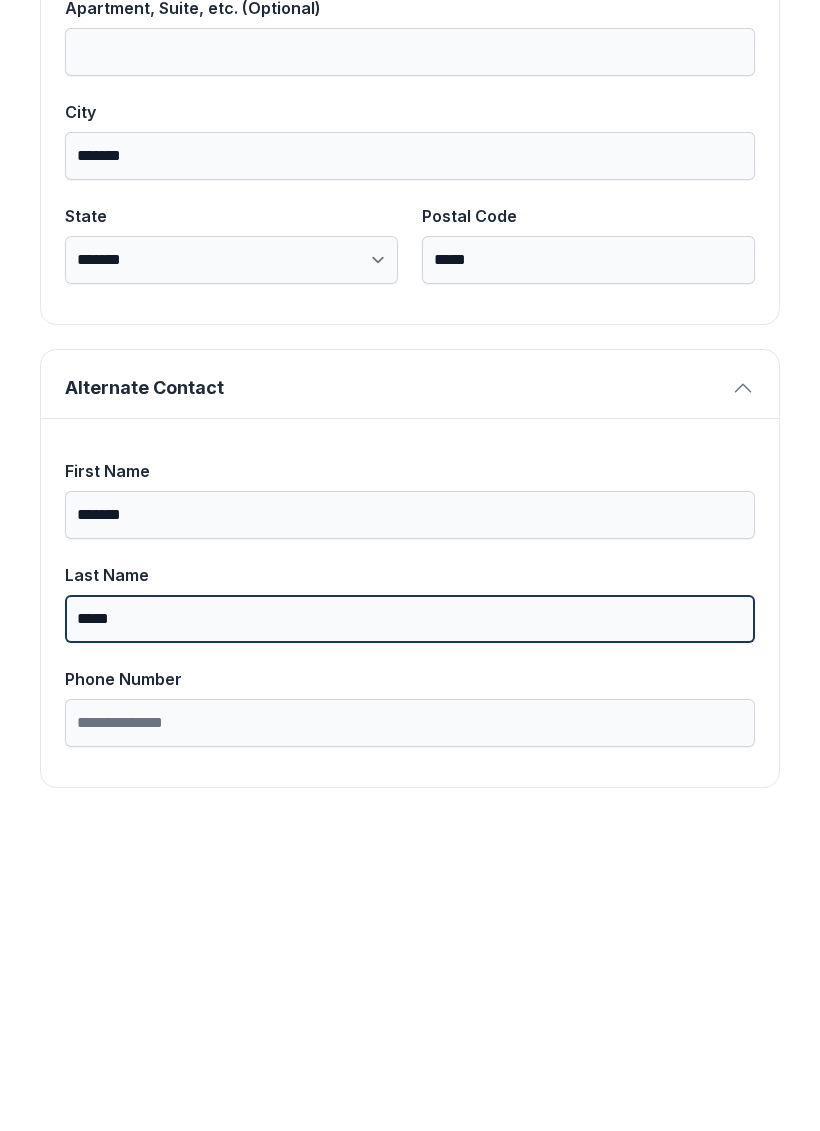 type on "*****" 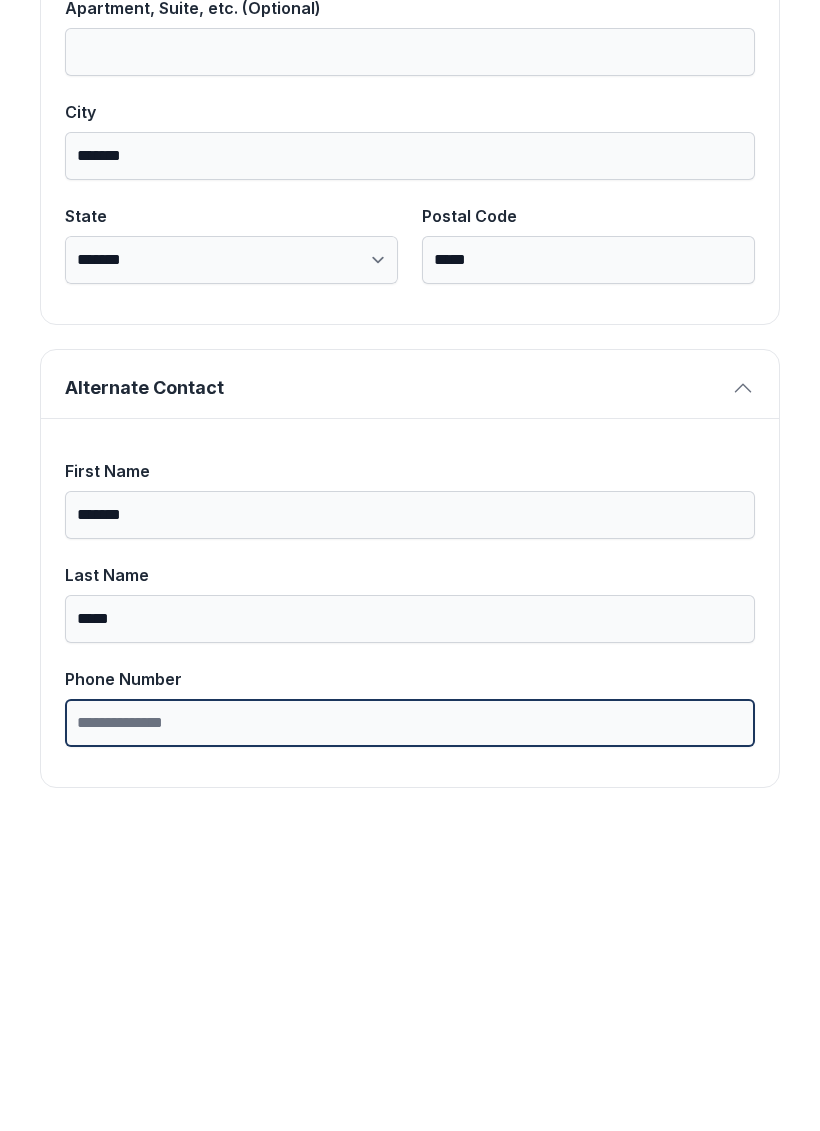 click on "Phone Number" at bounding box center (410, 1035) 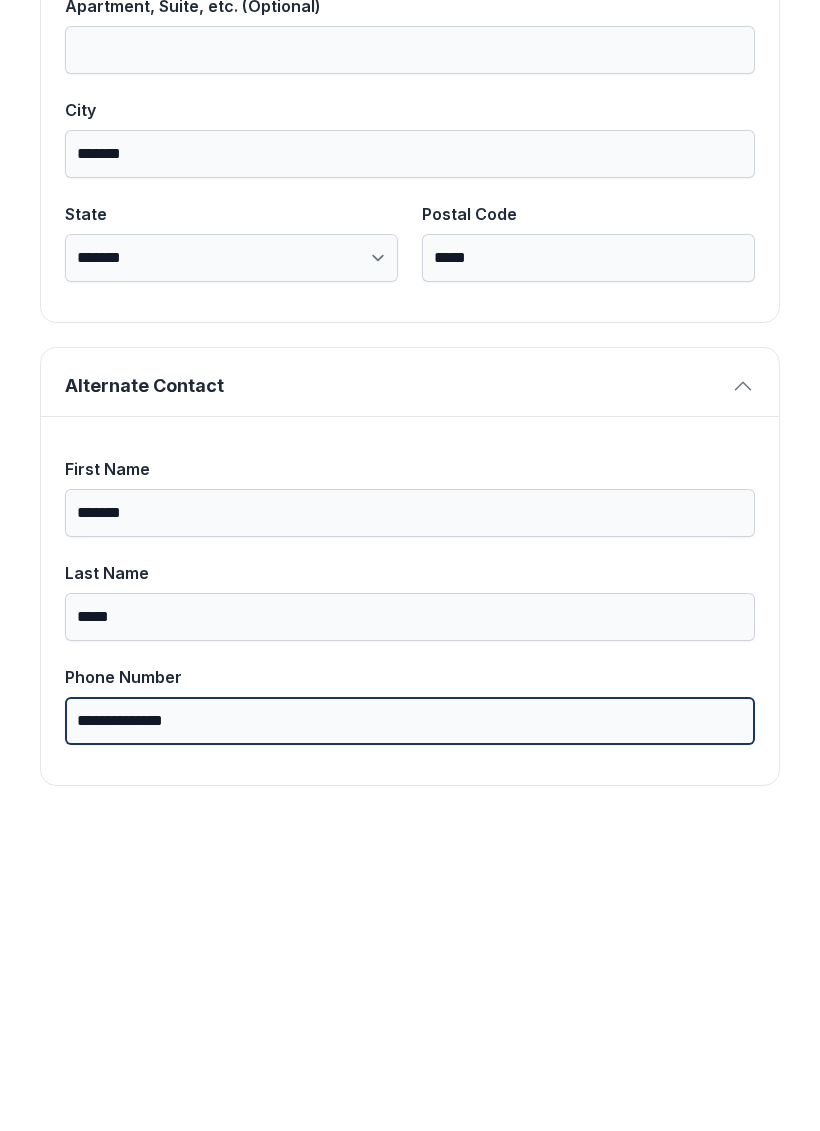 scroll, scrollTop: 1269, scrollLeft: 0, axis: vertical 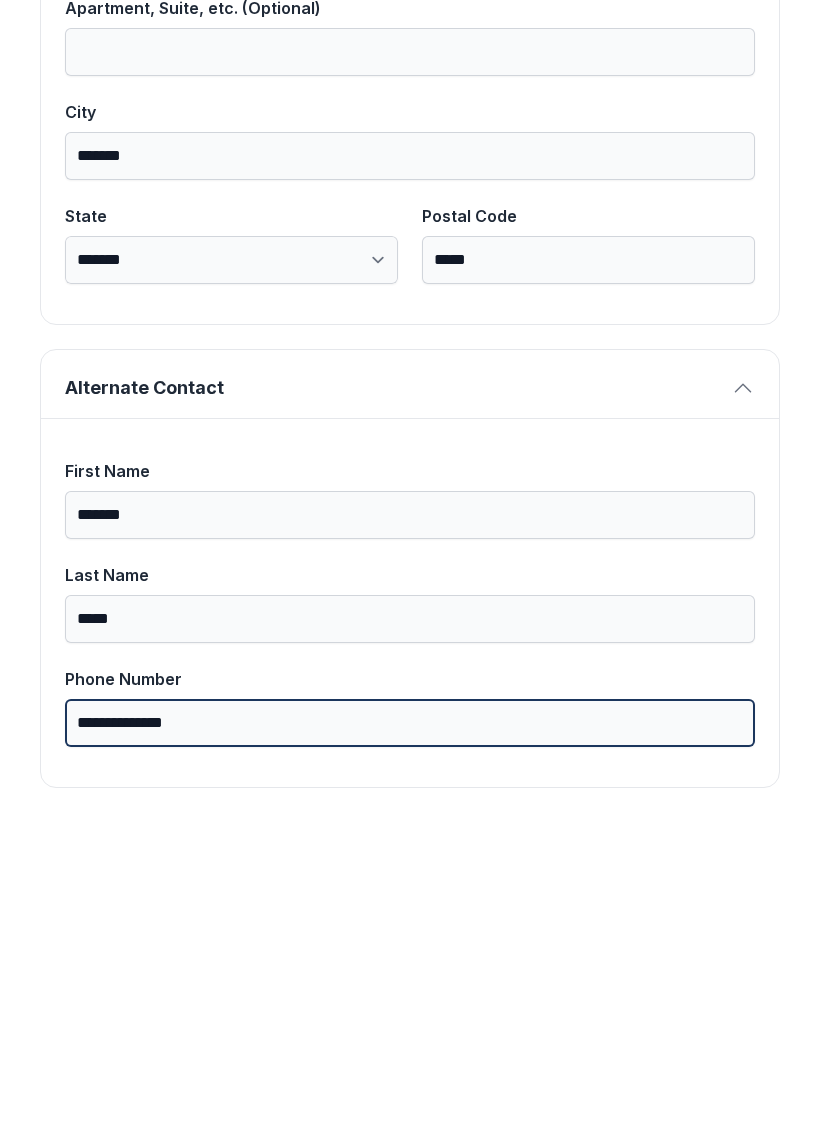 type on "**********" 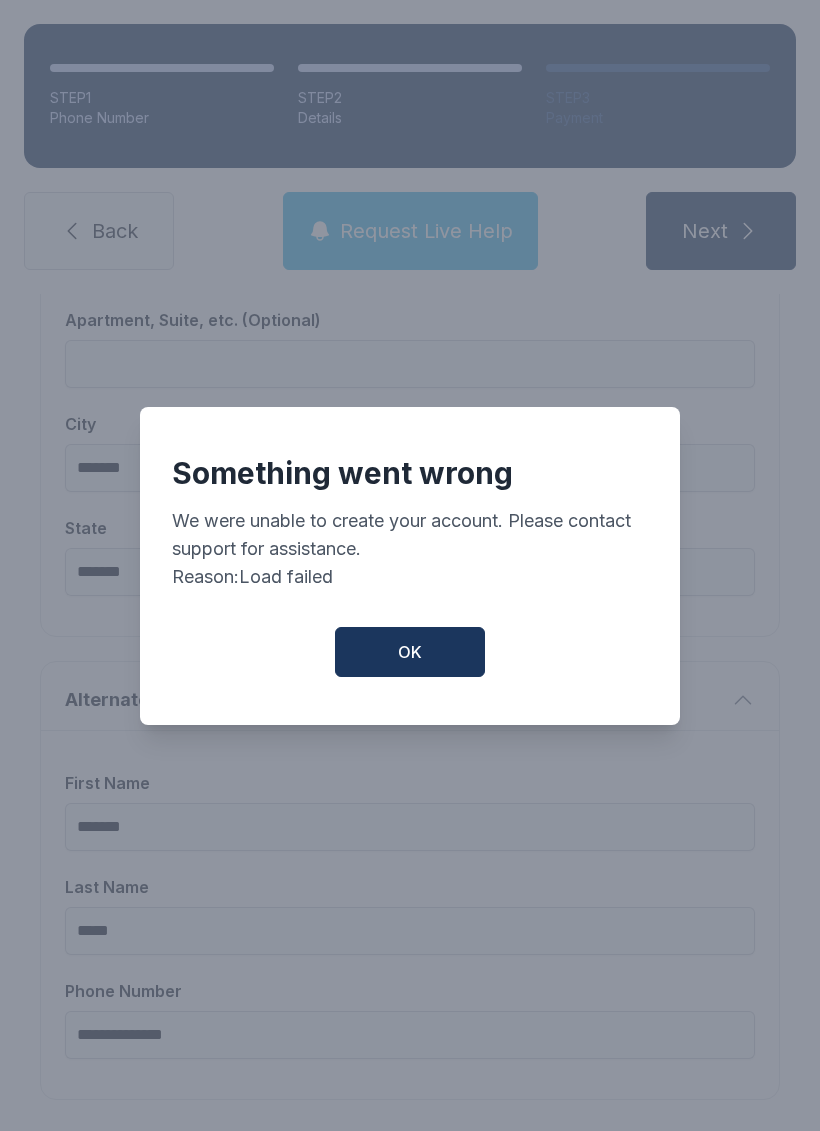 click on "OK" at bounding box center (410, 652) 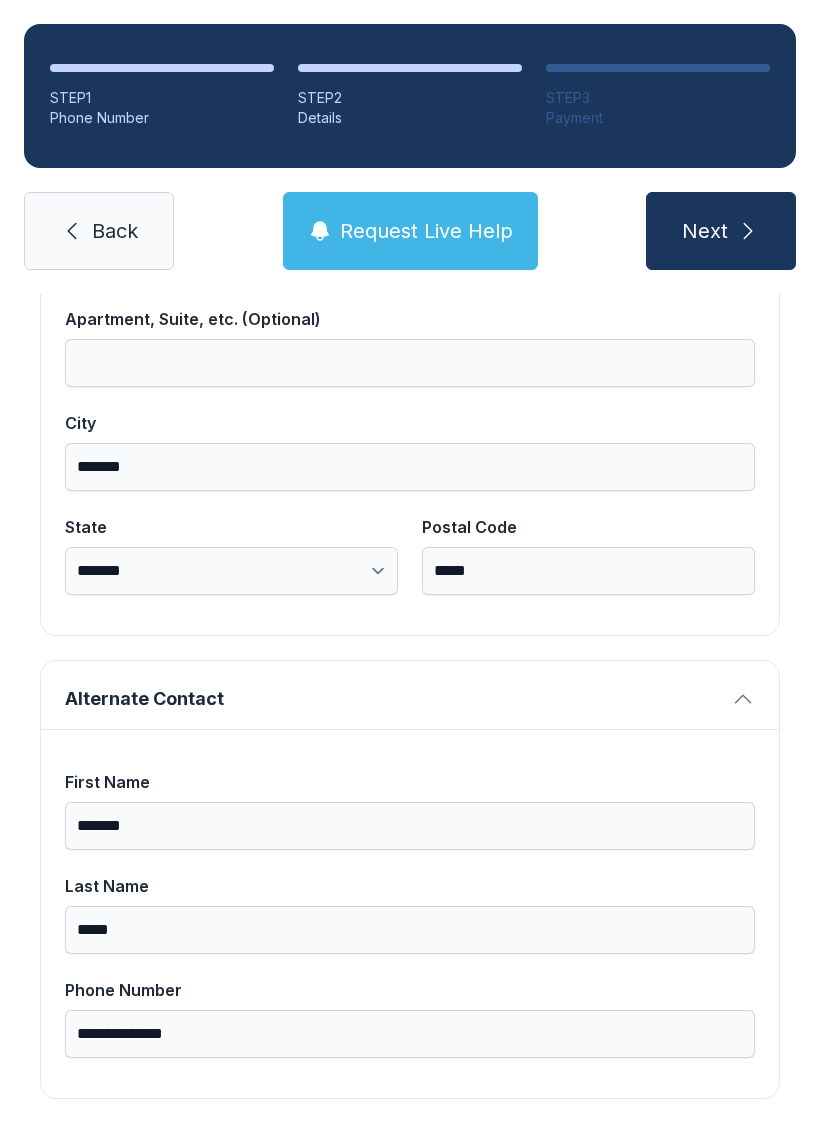 scroll, scrollTop: 1269, scrollLeft: 0, axis: vertical 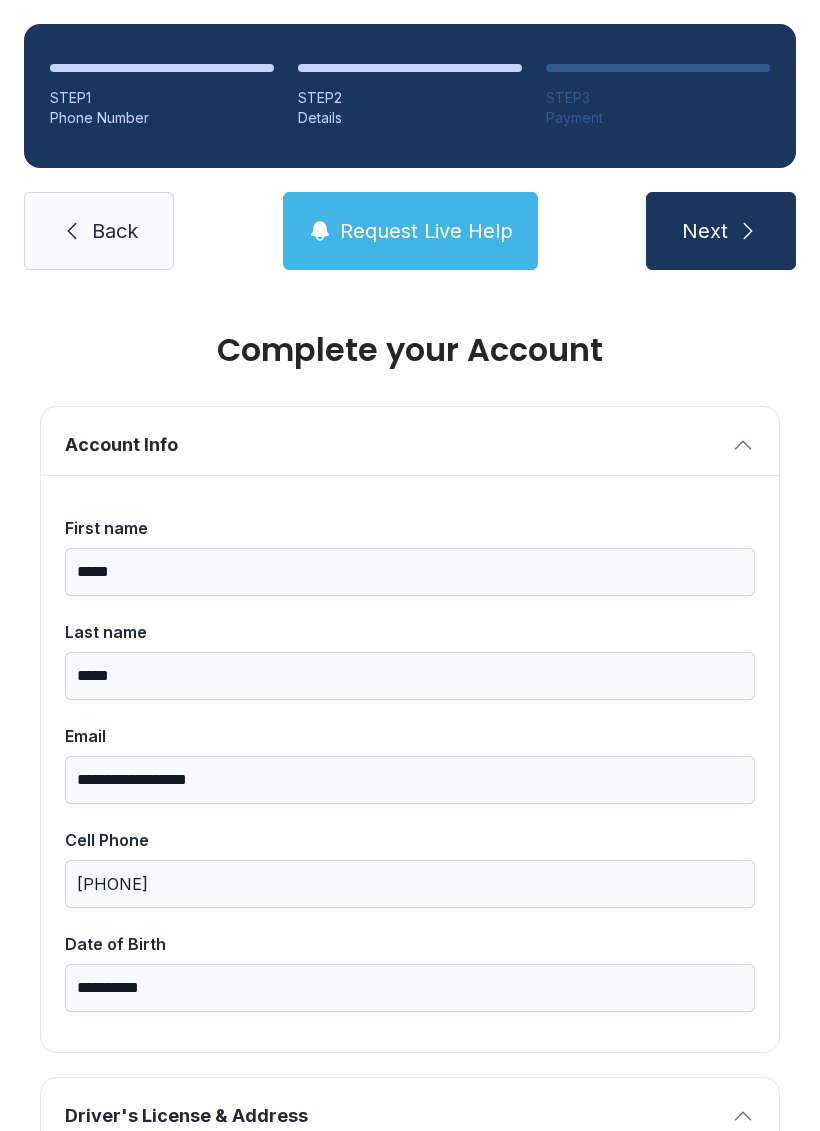 click on "Next" at bounding box center (705, 231) 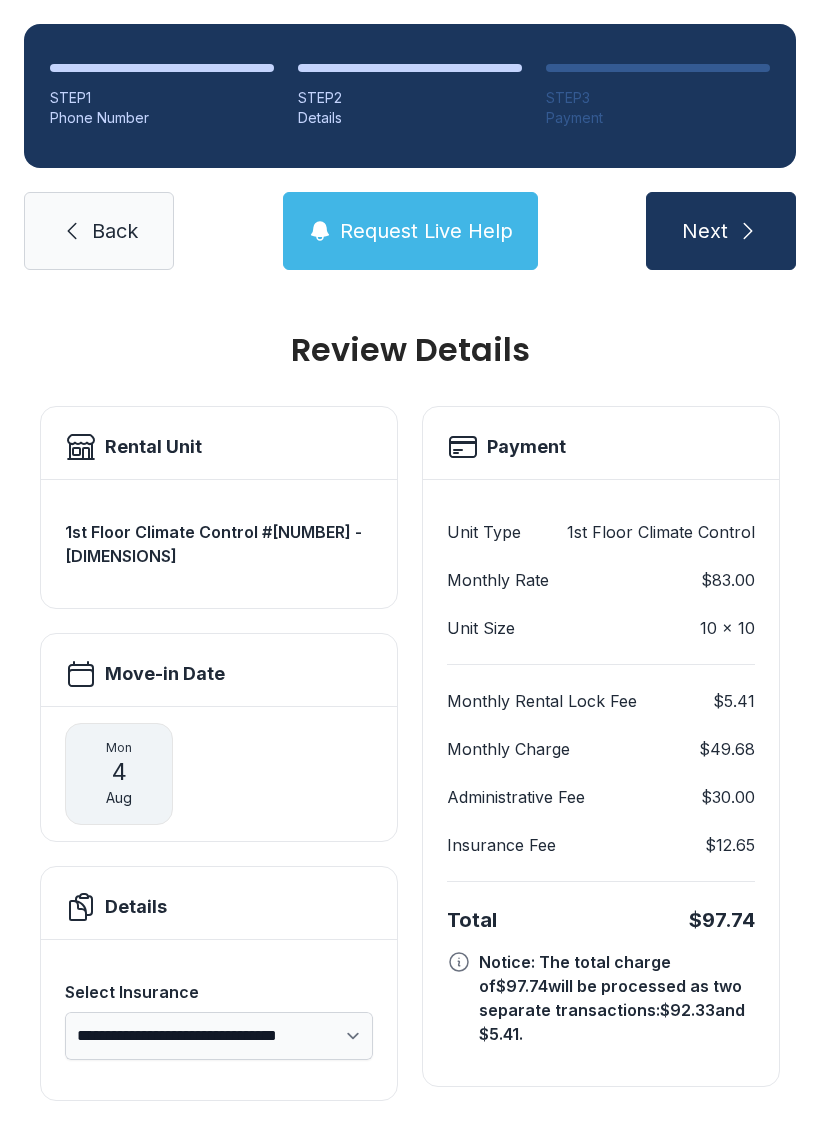 click 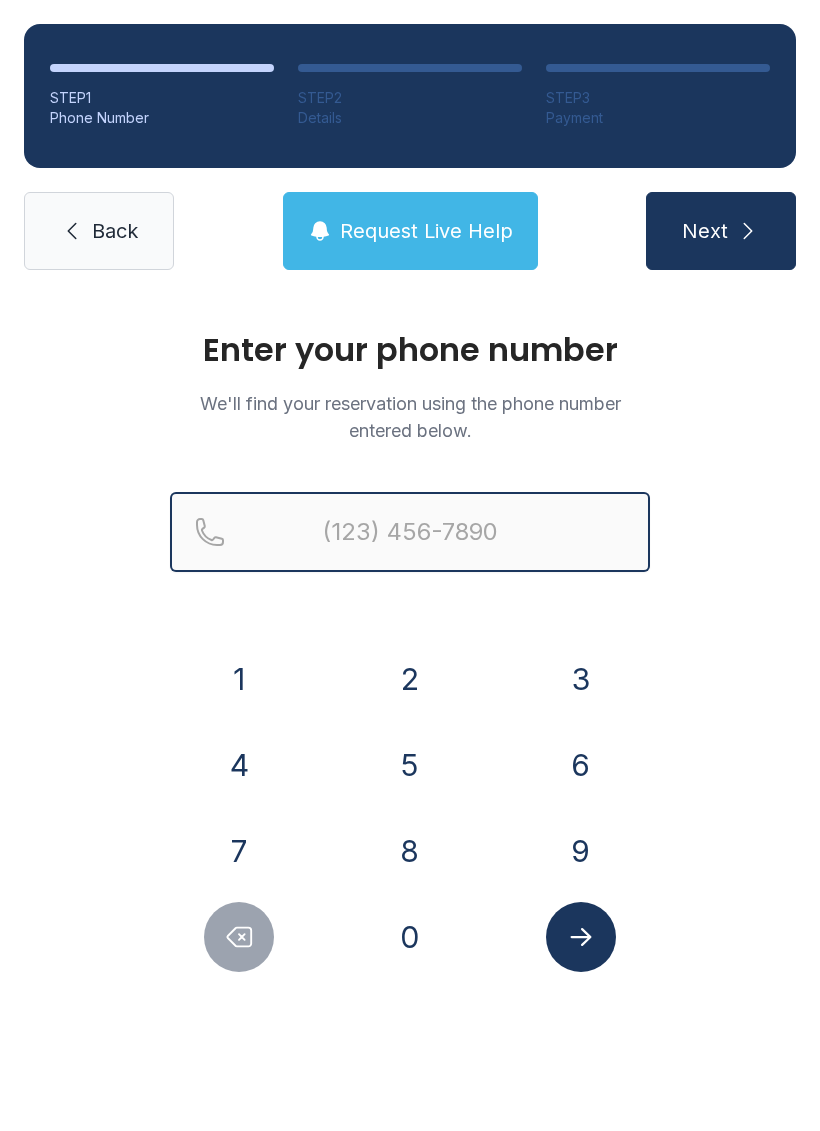 click at bounding box center (410, 532) 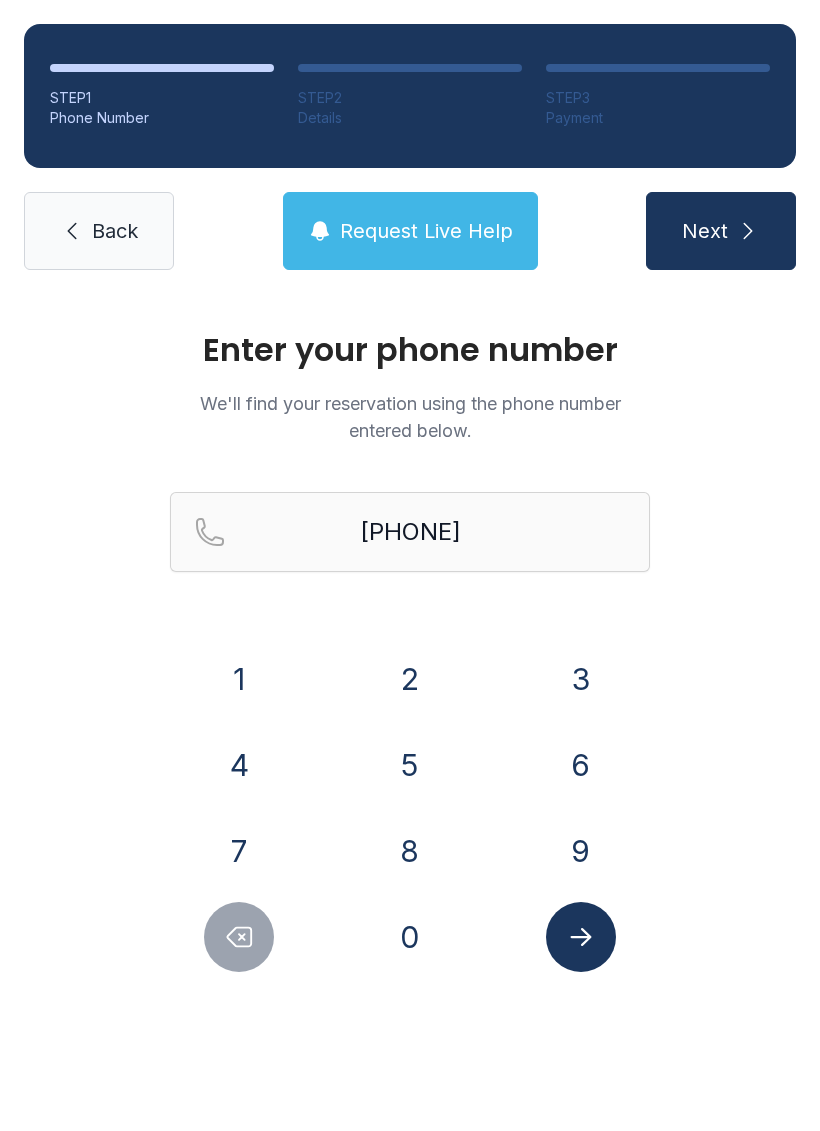 click on "Next" at bounding box center [721, 231] 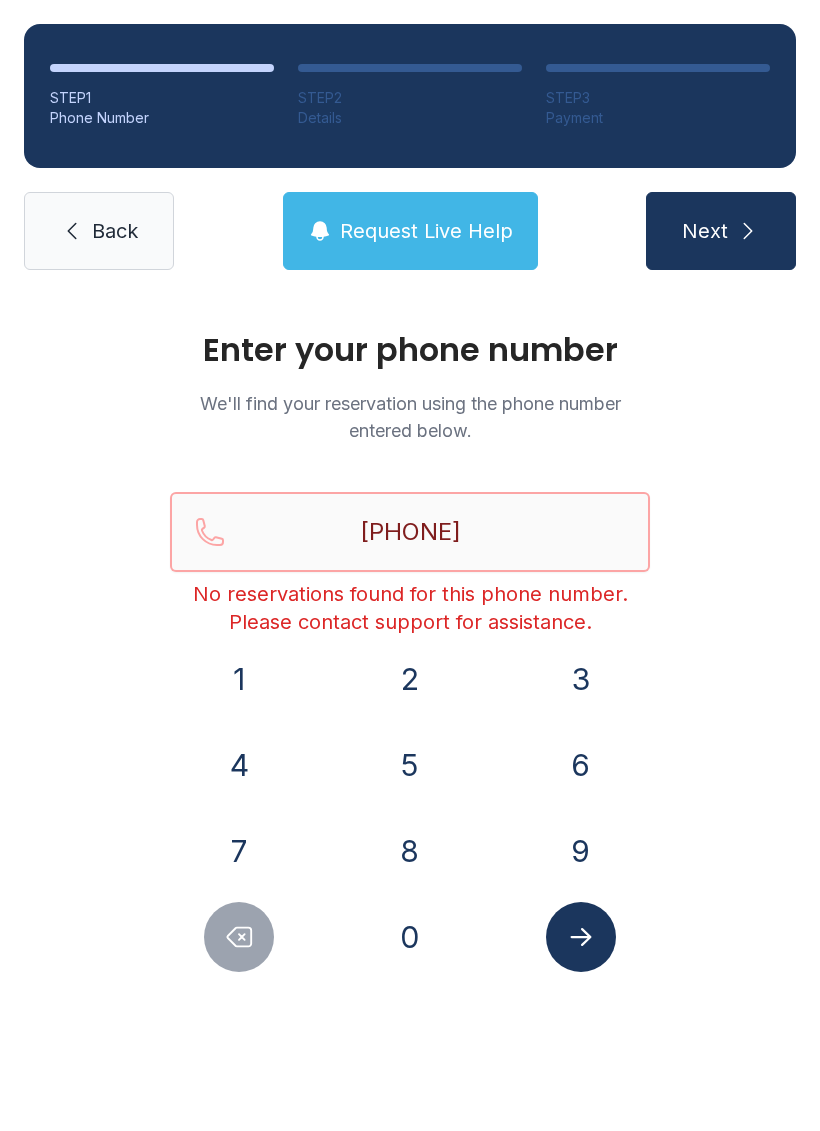 click on "[PHONE]" at bounding box center (410, 532) 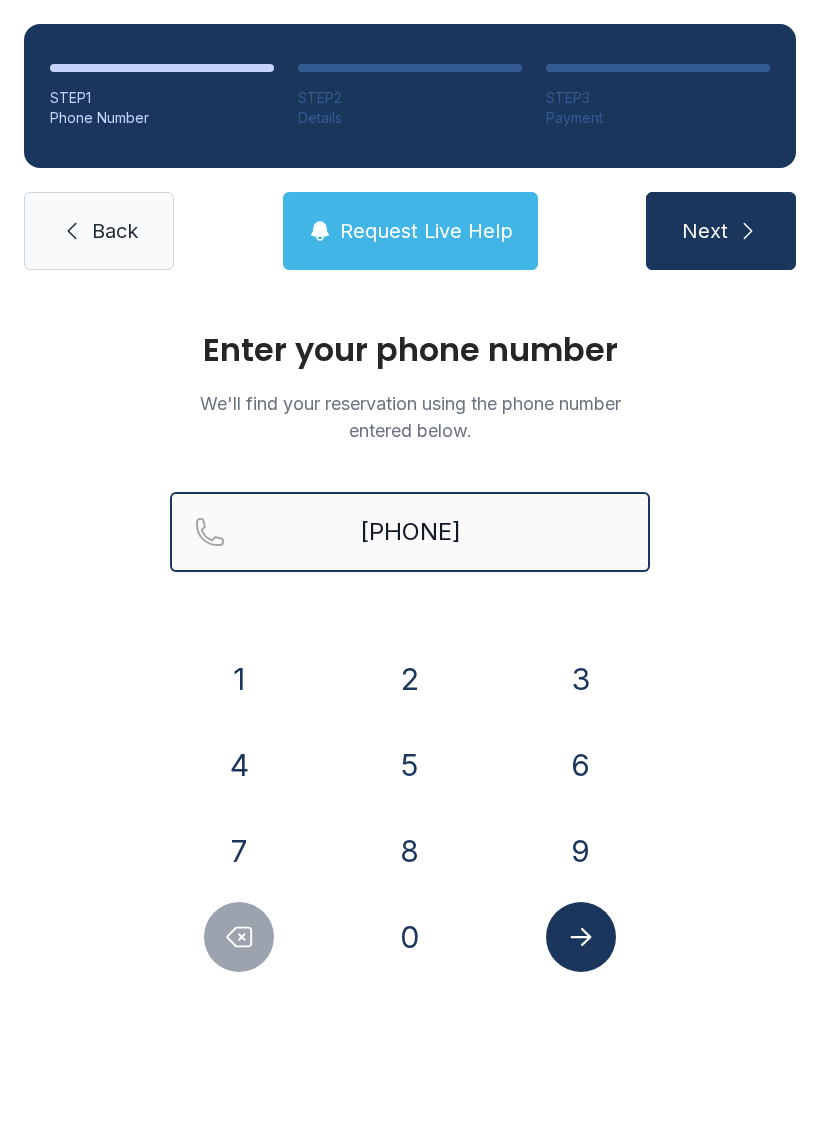 type on "[PHONE]" 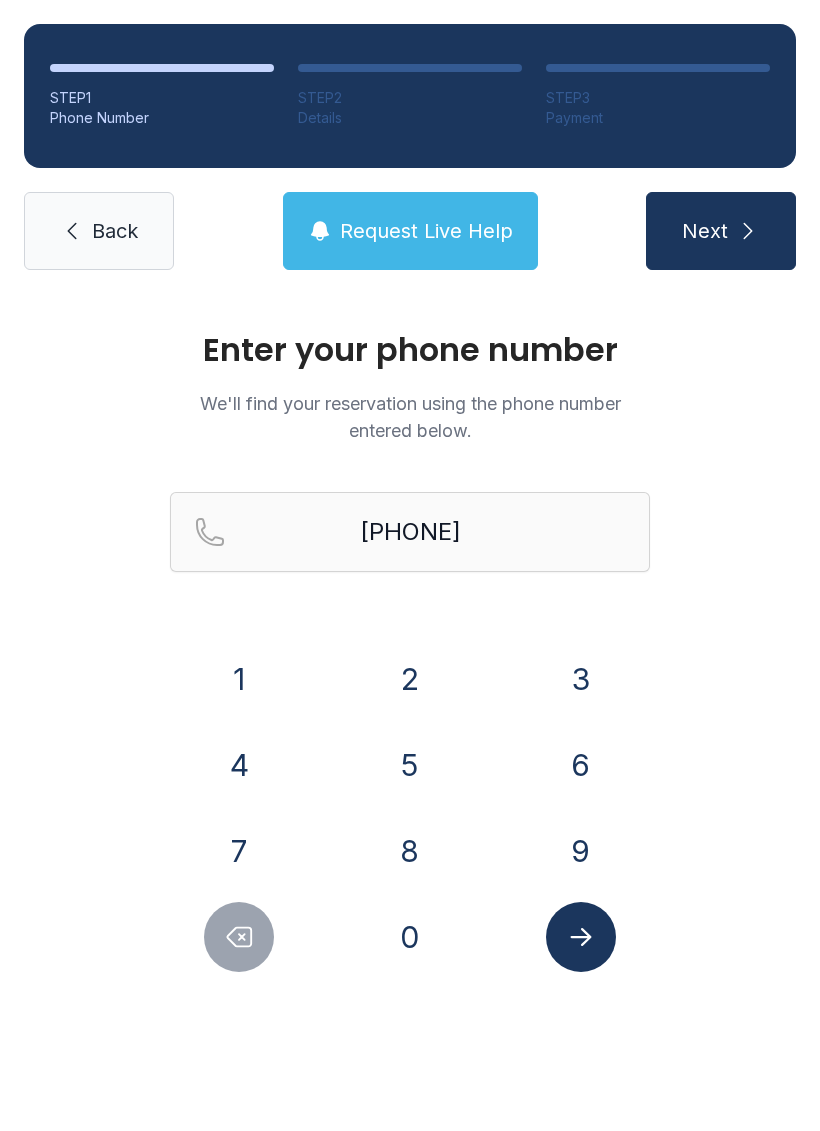 click on "Next" at bounding box center (705, 231) 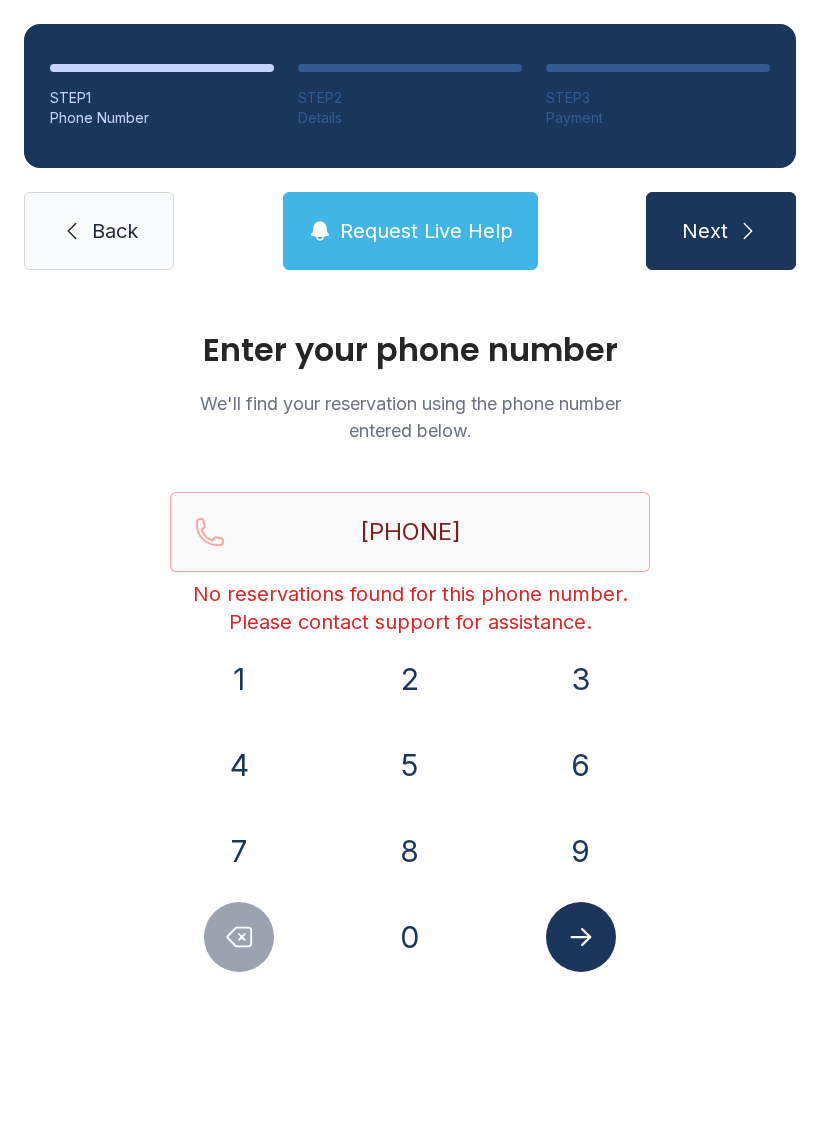 click on "STEP  1" at bounding box center [162, 98] 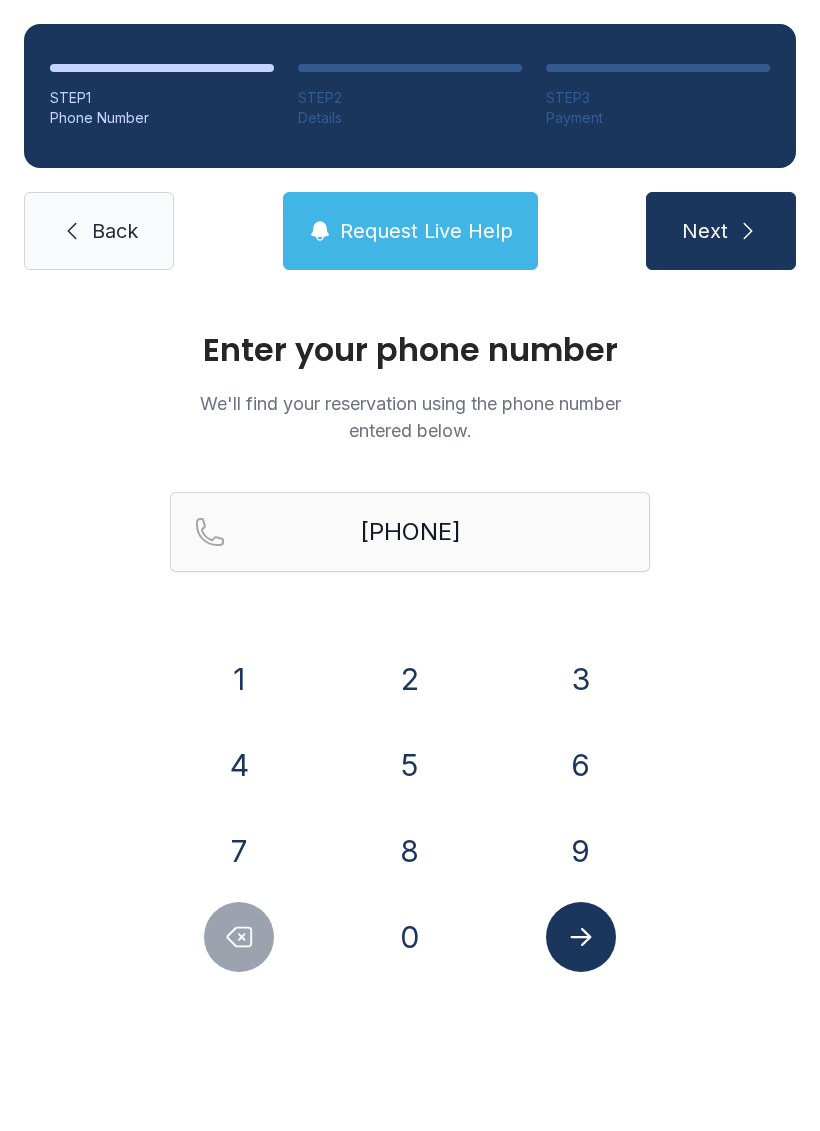 click on "STEP  1" at bounding box center (162, 98) 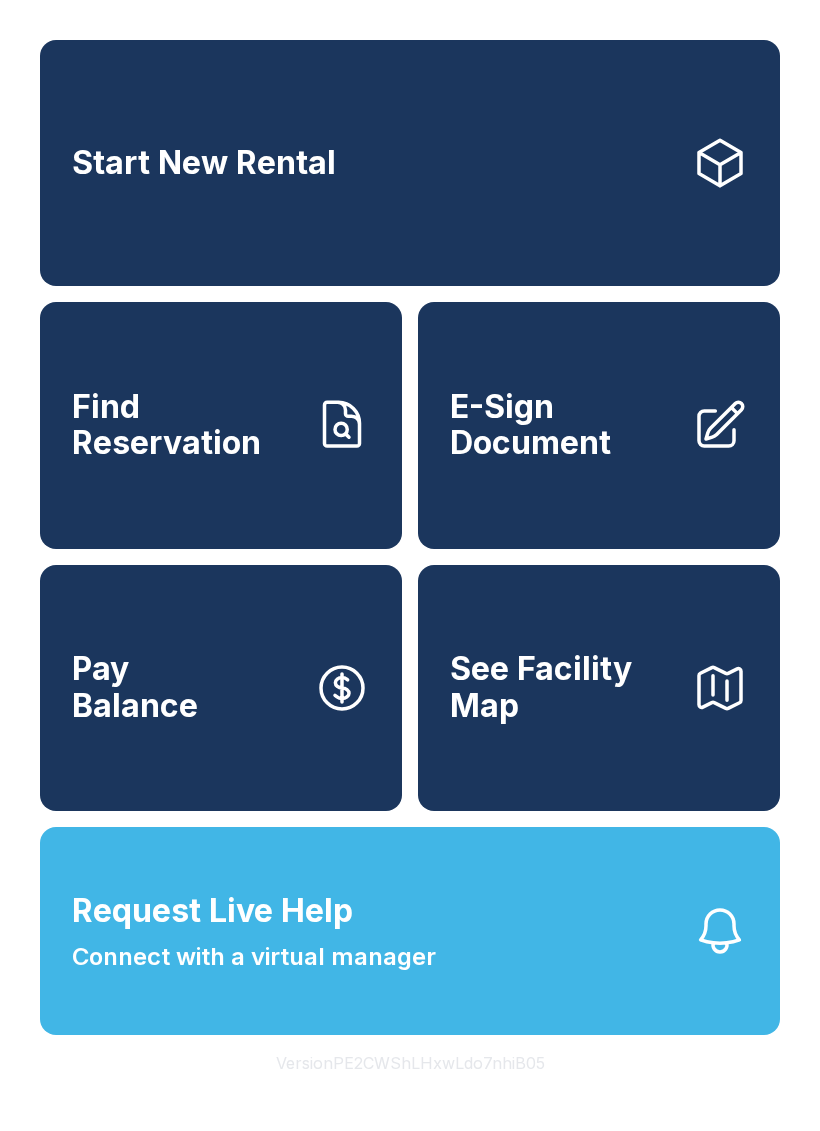 click 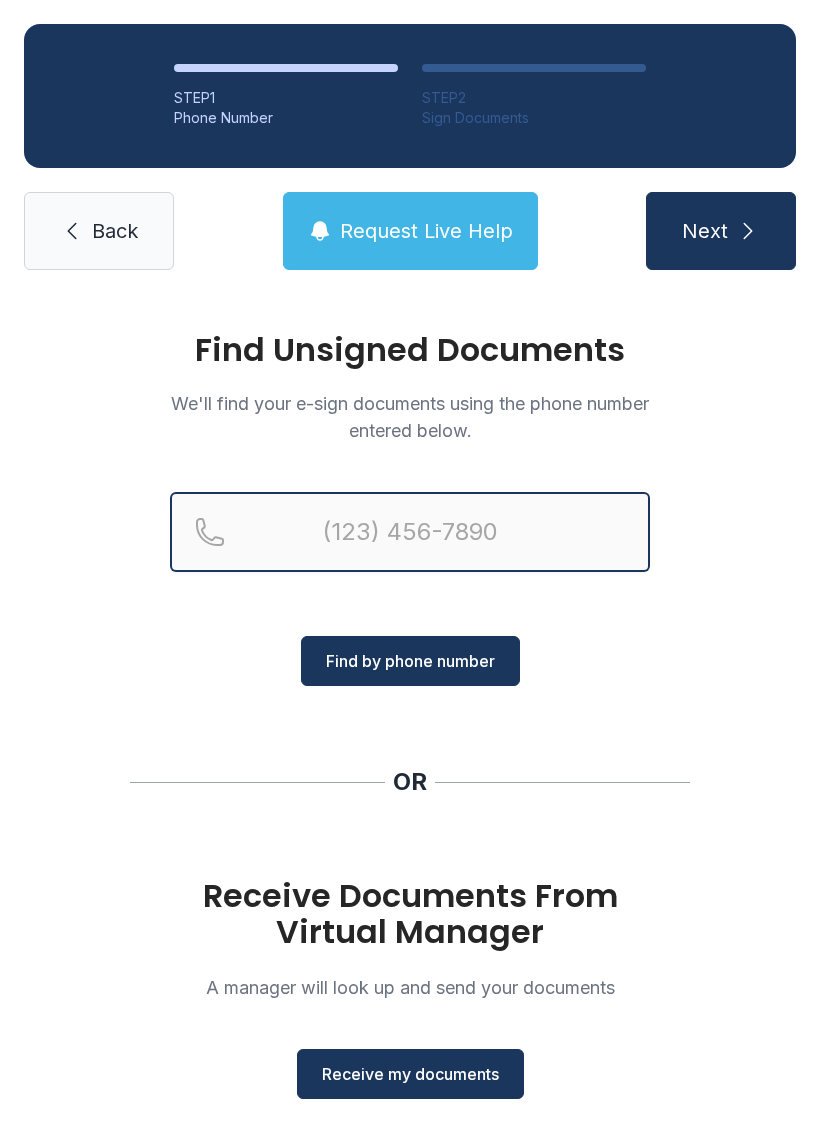 click at bounding box center [410, 532] 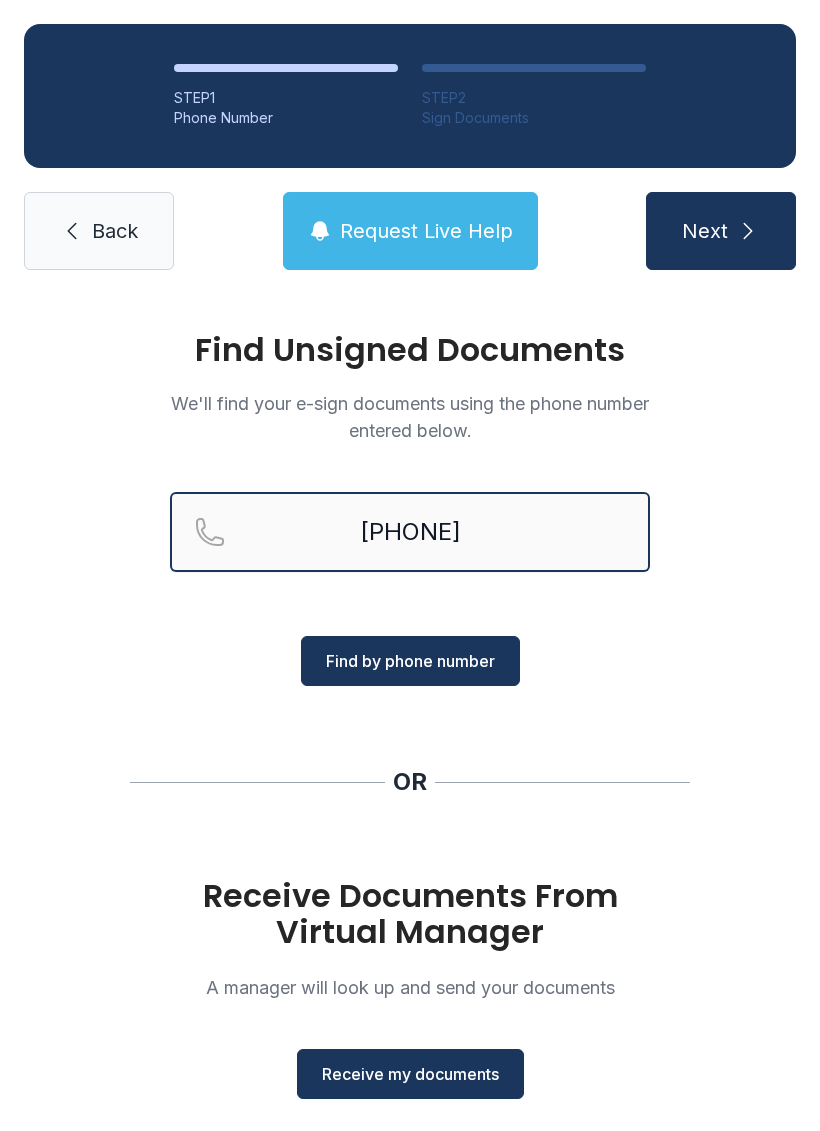 type on "[PHONE]" 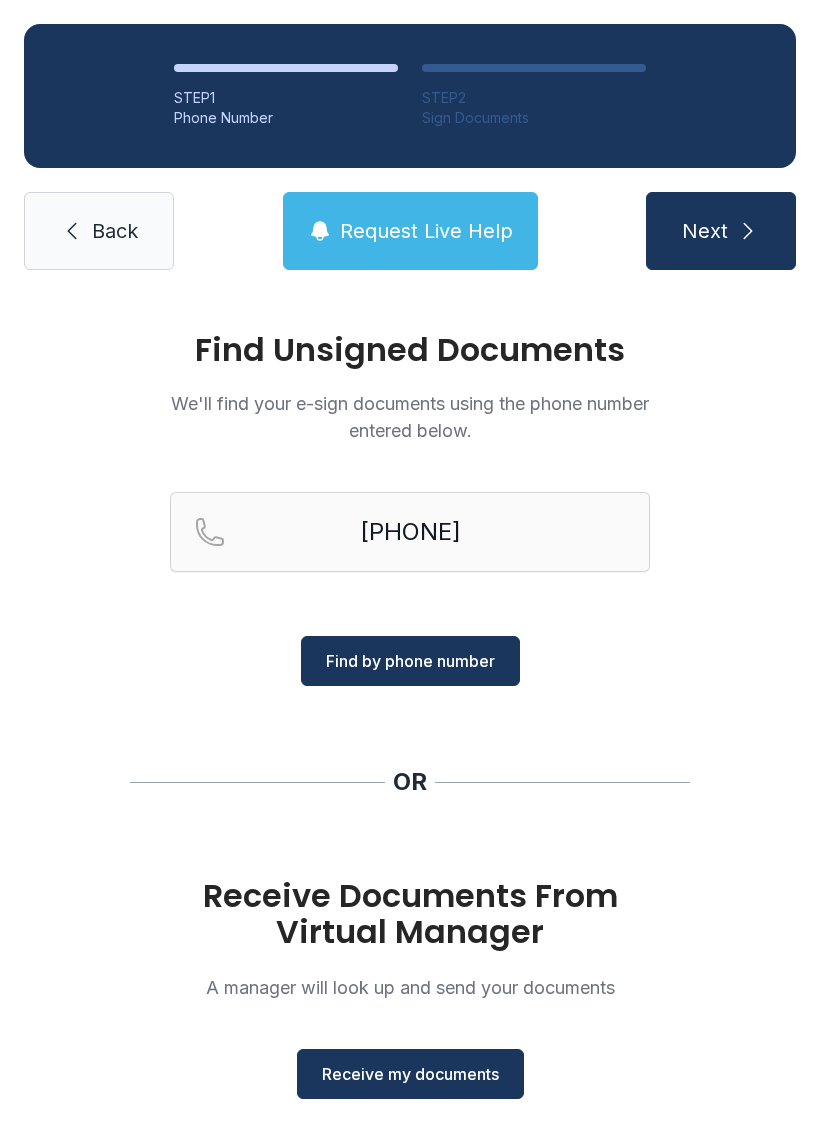 click on "Find by phone number" at bounding box center (410, 661) 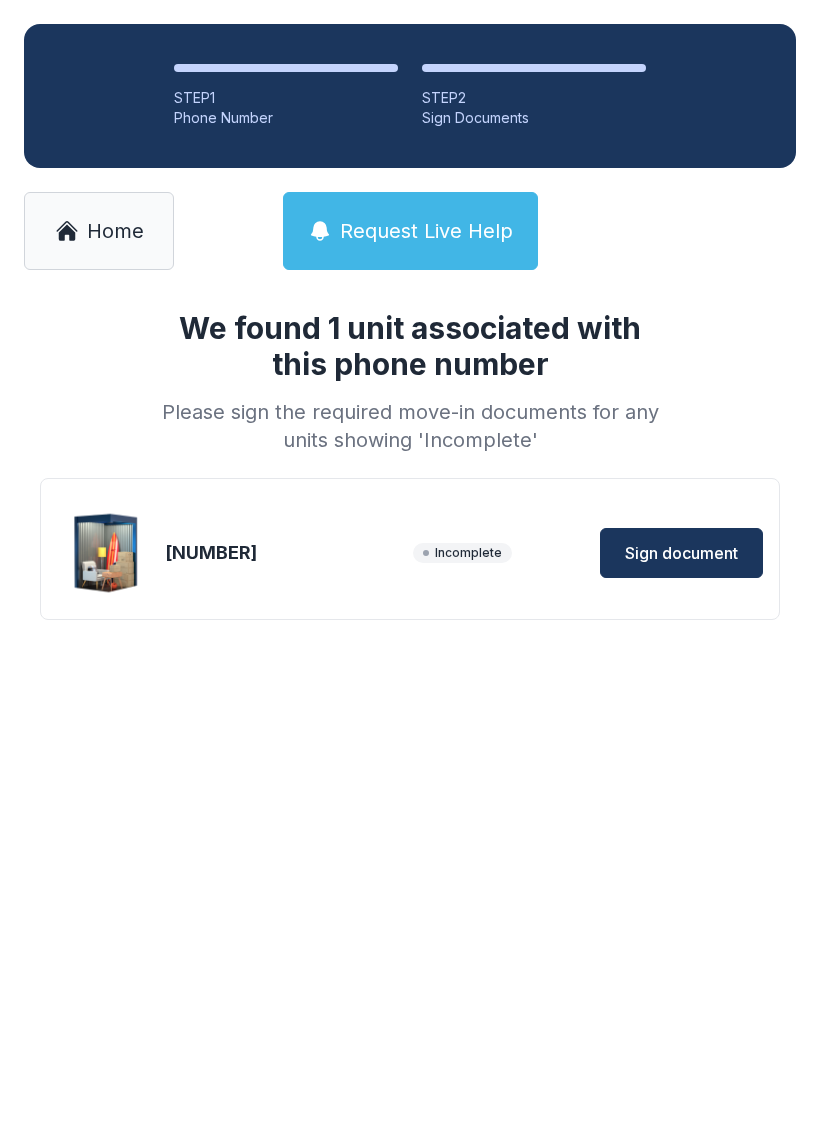 click on "Sign document" at bounding box center (681, 553) 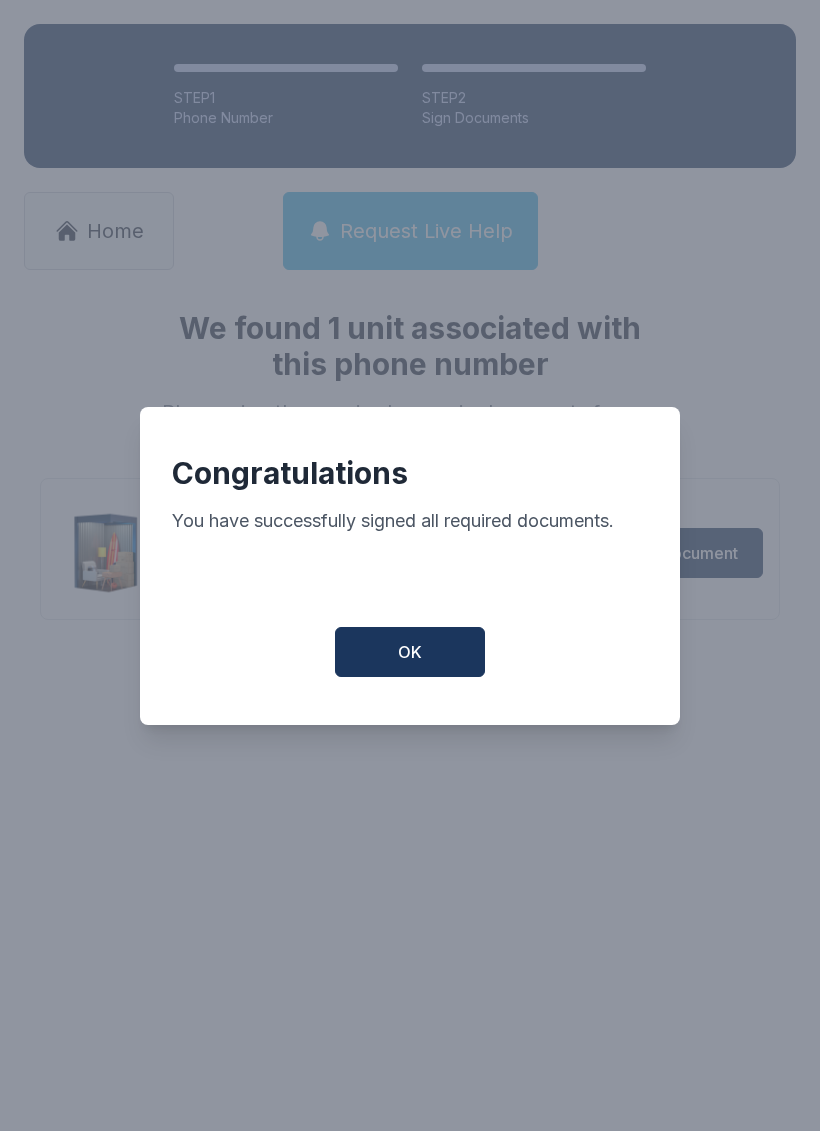 click on "OK" at bounding box center [410, 652] 